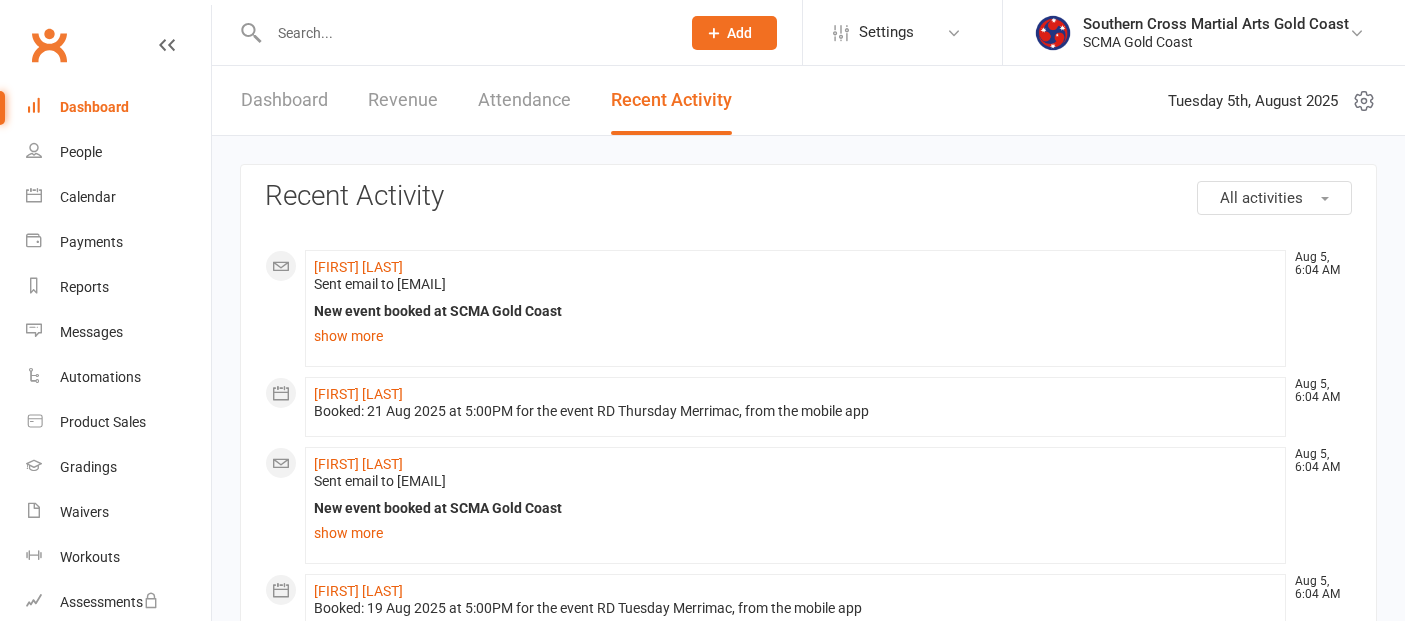 scroll, scrollTop: 0, scrollLeft: 0, axis: both 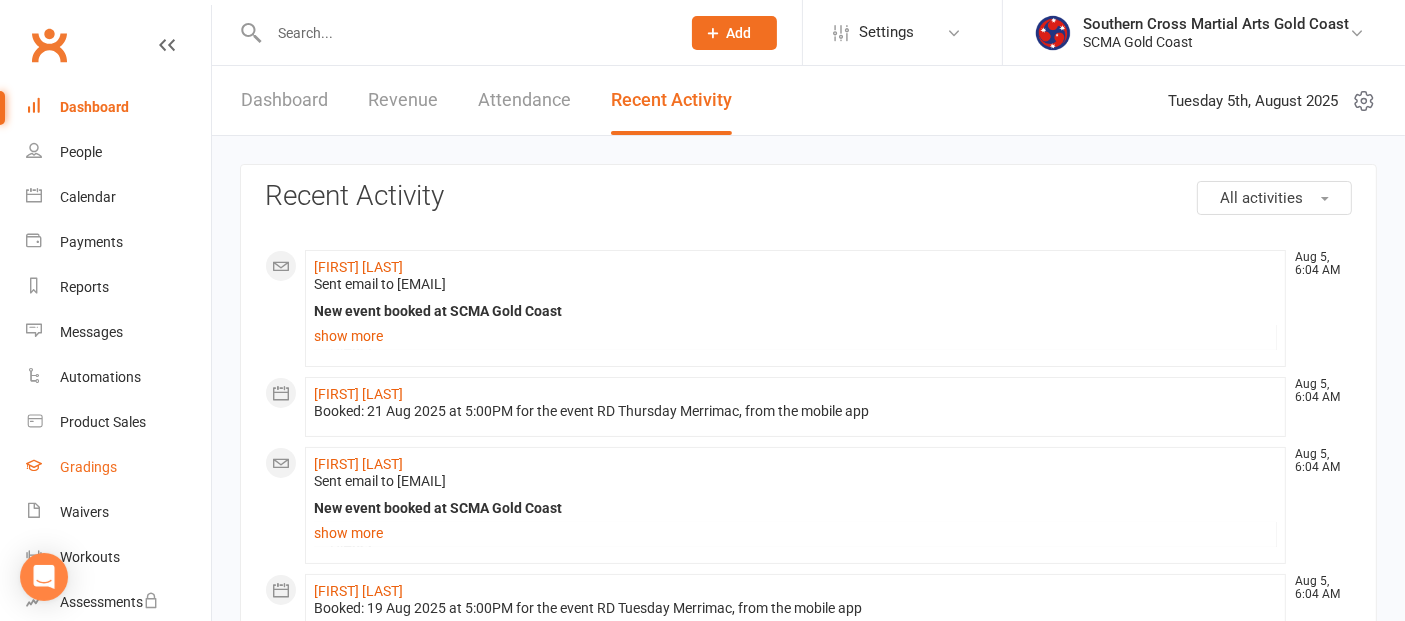 click on "Gradings" at bounding box center [88, 467] 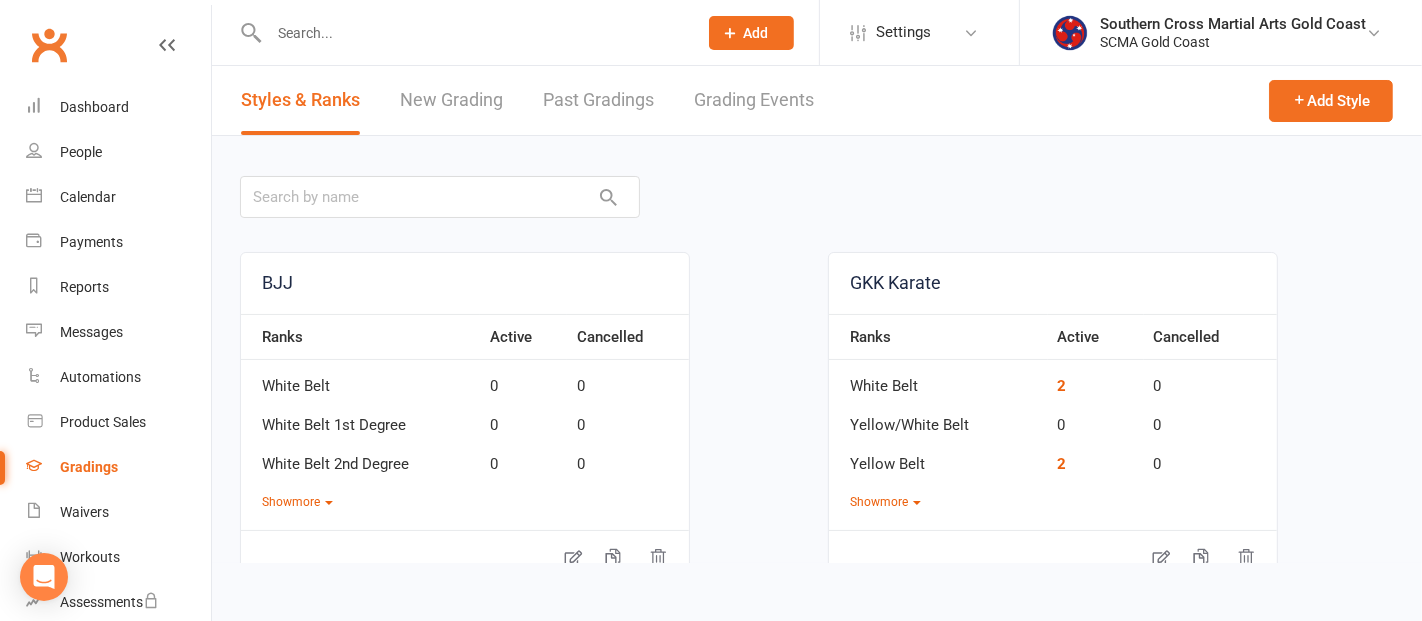 click on "Past Gradings" at bounding box center [598, 100] 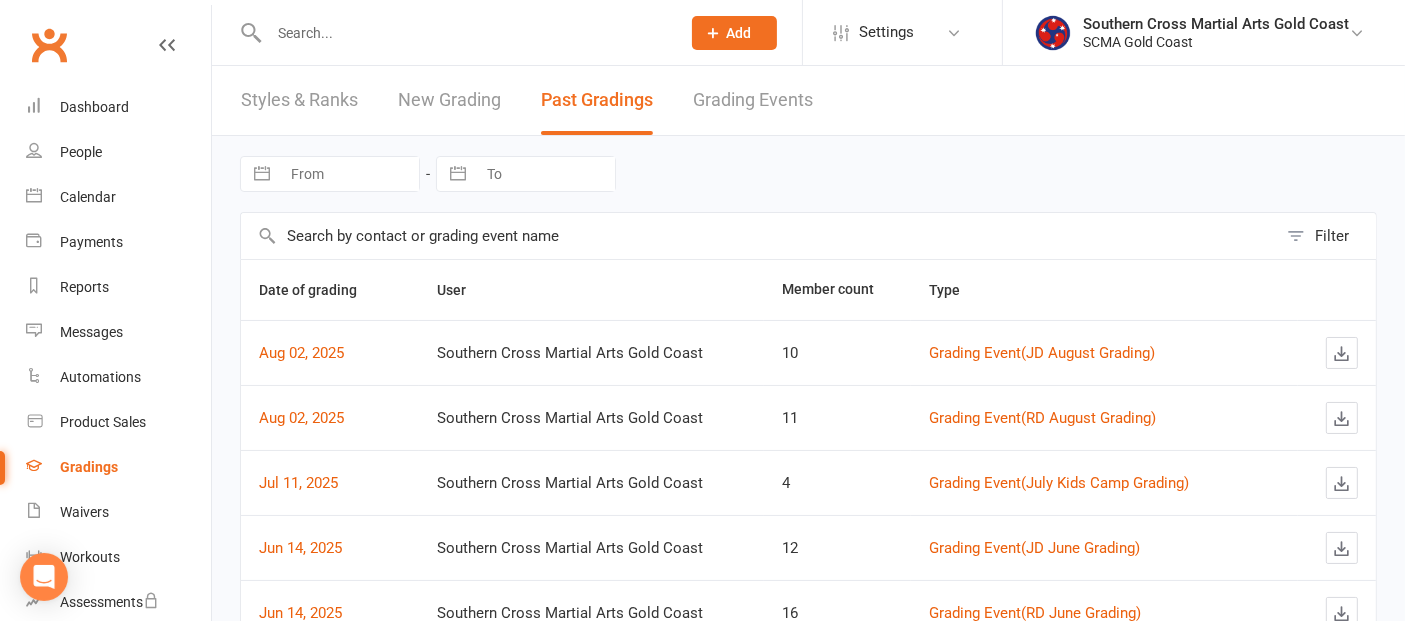 click on "Grading Events" at bounding box center [753, 100] 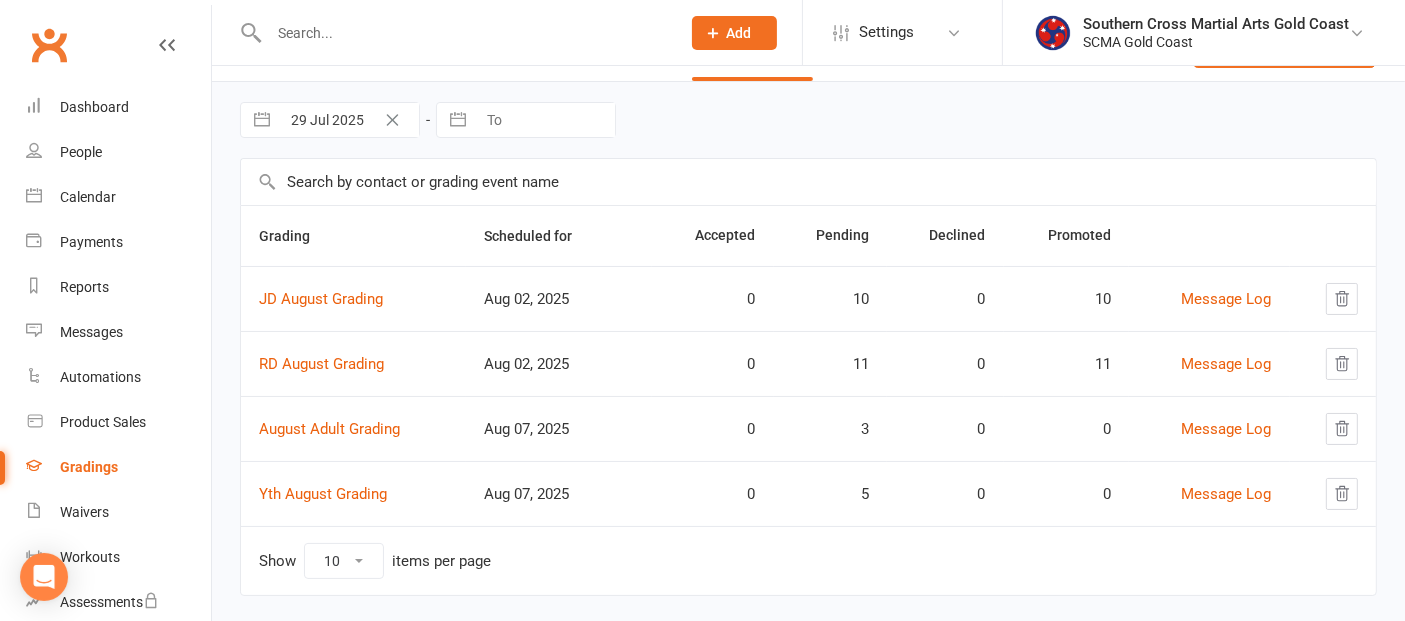 scroll, scrollTop: 82, scrollLeft: 0, axis: vertical 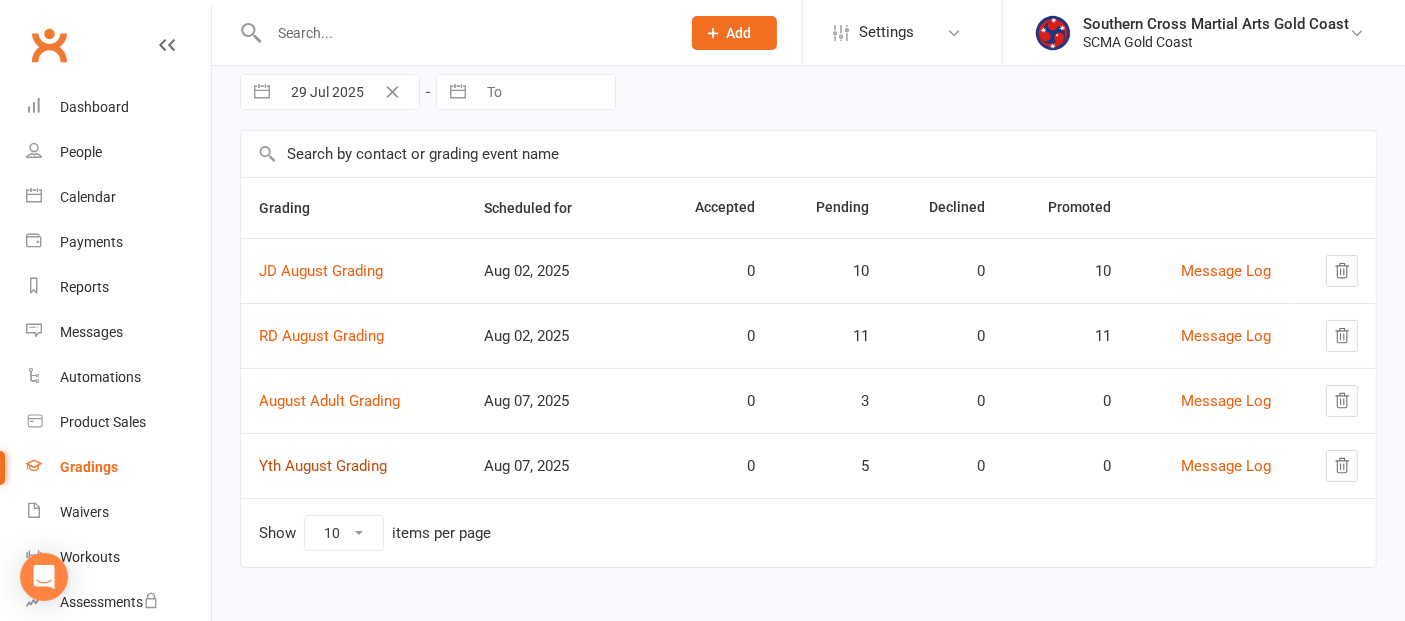 click on "Yth August Grading" at bounding box center (323, 466) 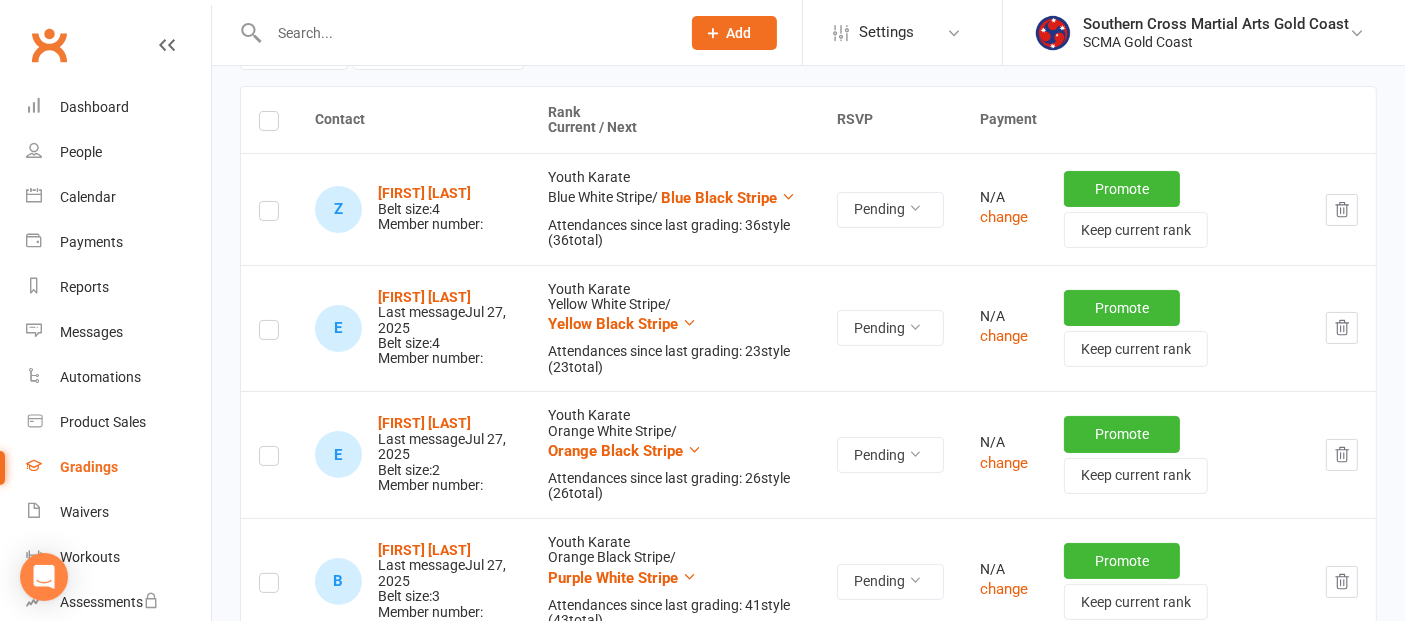 scroll, scrollTop: 222, scrollLeft: 0, axis: vertical 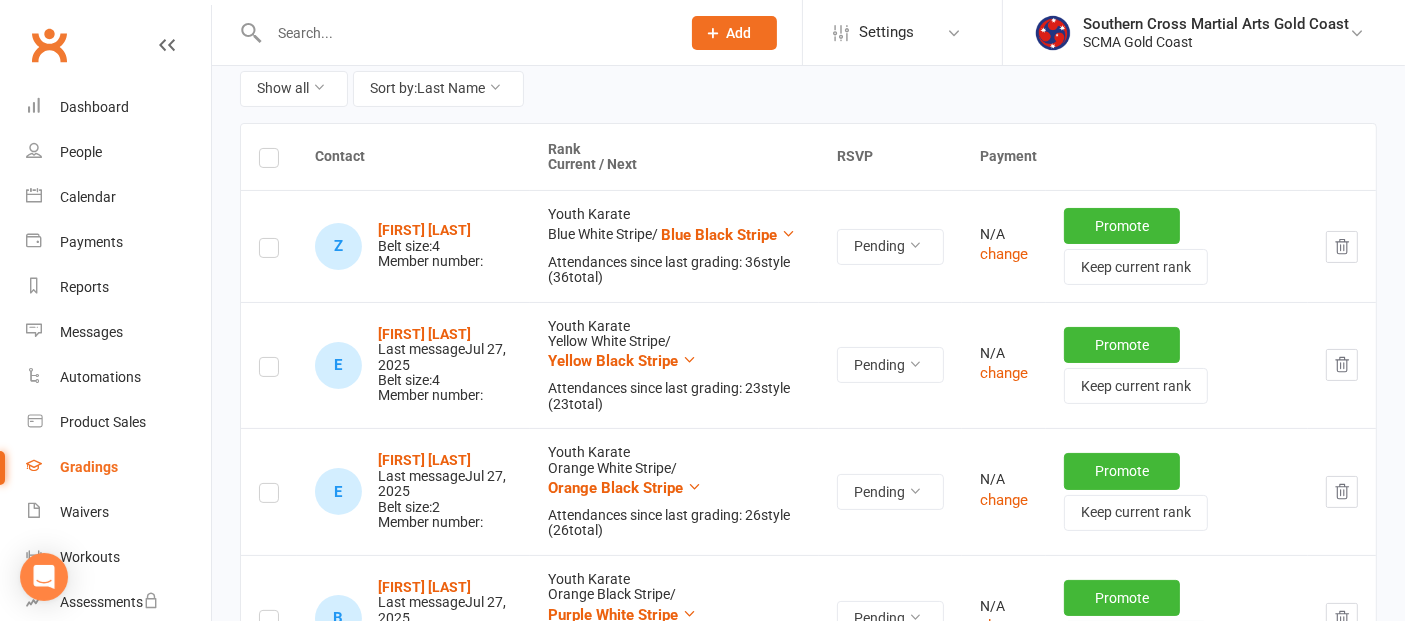 click at bounding box center [269, 157] 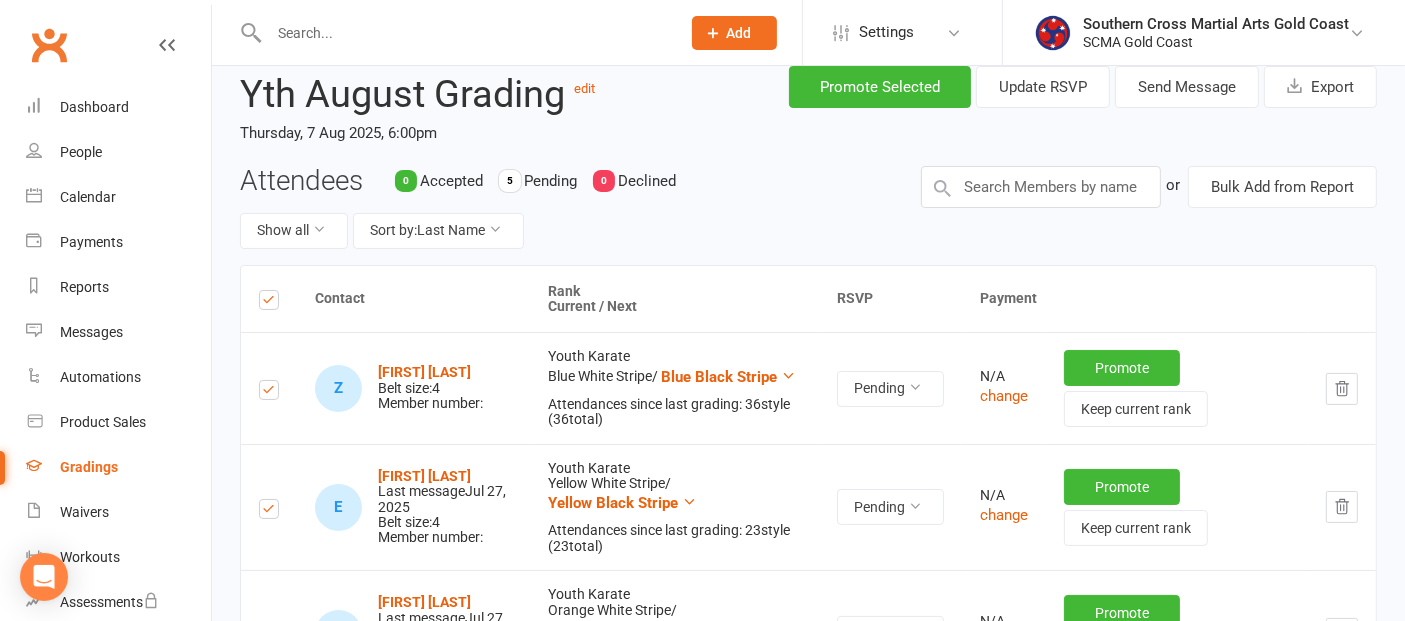 scroll, scrollTop: 0, scrollLeft: 0, axis: both 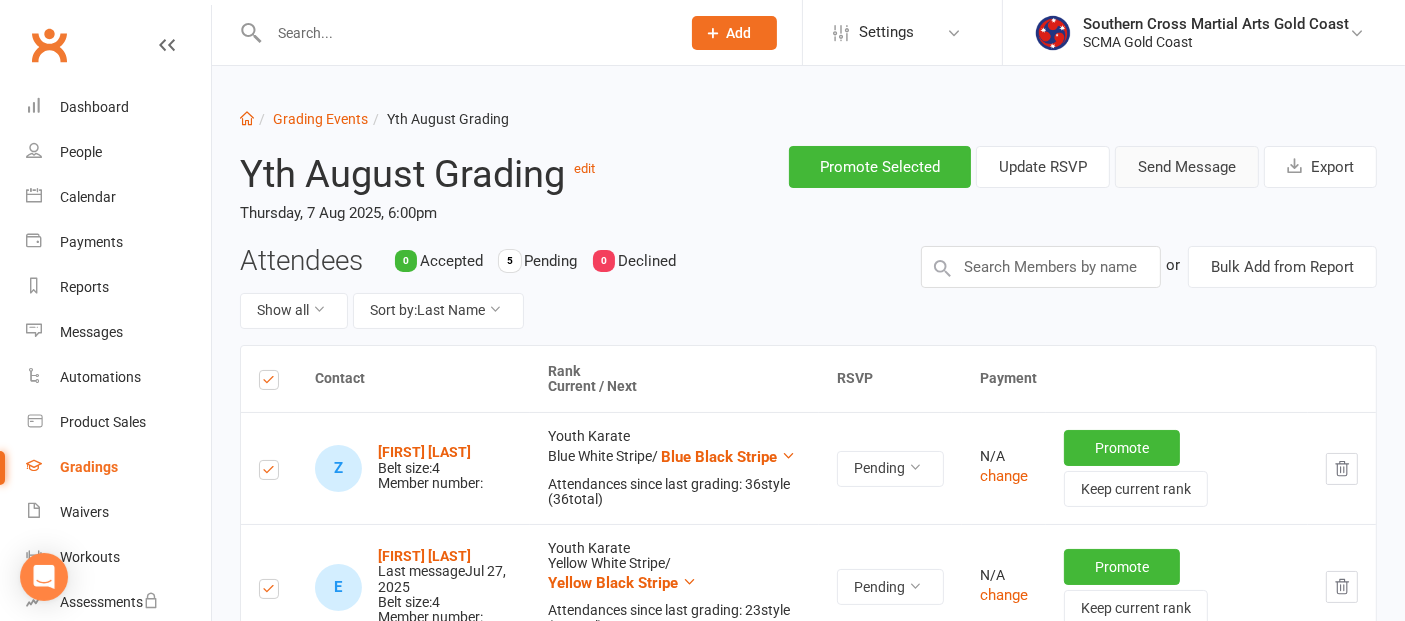 click on "Send Message" at bounding box center (1187, 167) 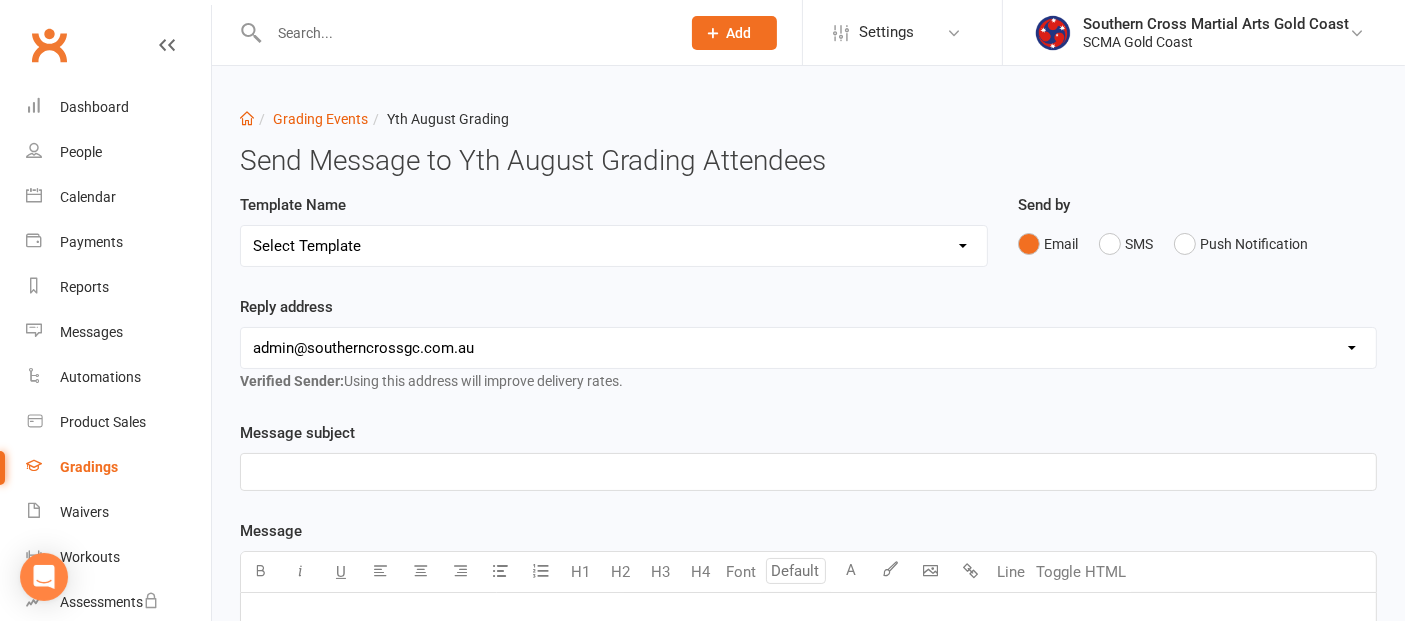 click on "Select Template [Email] Confirmation of Successful Grading [Email] Congratulations [Email] Grade Info Online [Email] Grading Event Reminder [Email] Invitation to BJJ Grading Event  [Email] Invitation to Grading Event [Email] Invitation to Grading YTH GKK only [Email] Notification of change to Grading Event date/time [Email] Youth and Senior Grading" at bounding box center (614, 246) 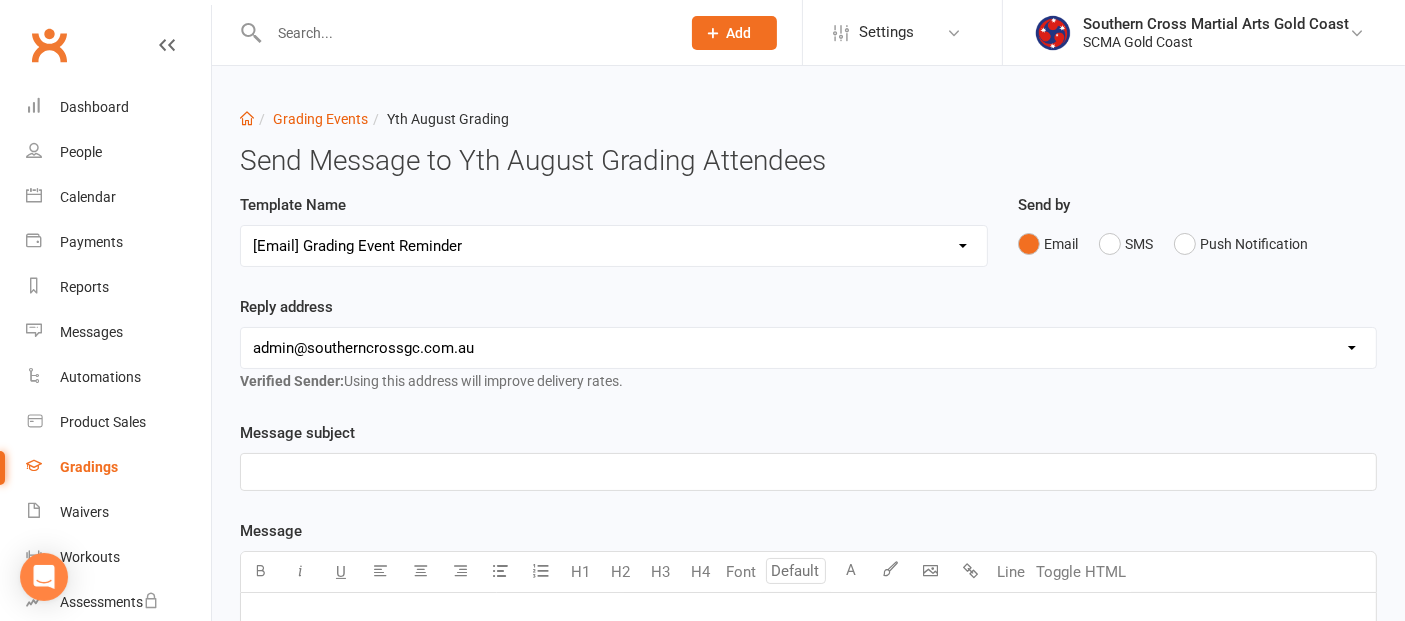 click on "Select Template [Email] Confirmation of Successful Grading [Email] Congratulations [Email] Grade Info Online [Email] Grading Event Reminder [Email] Invitation to BJJ Grading Event  [Email] Invitation to Grading Event [Email] Invitation to Grading YTH GKK only [Email] Notification of change to Grading Event date/time [Email] Youth and Senior Grading" at bounding box center [614, 246] 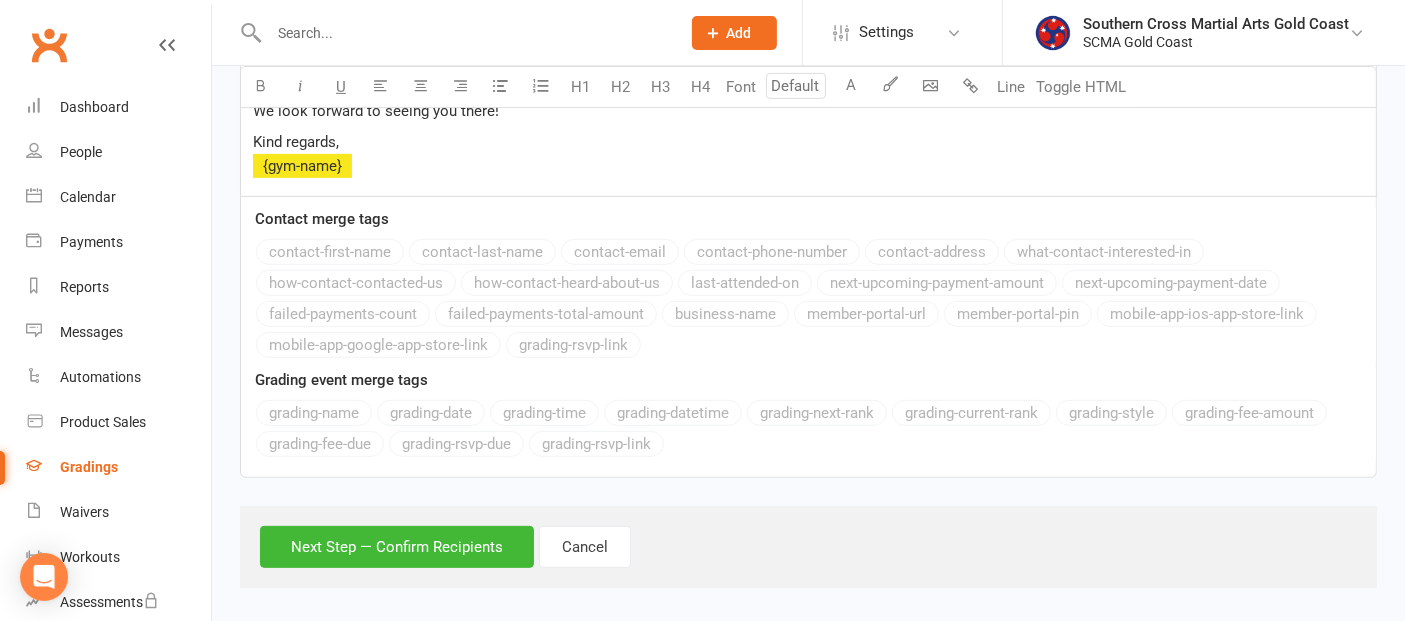 scroll, scrollTop: 702, scrollLeft: 0, axis: vertical 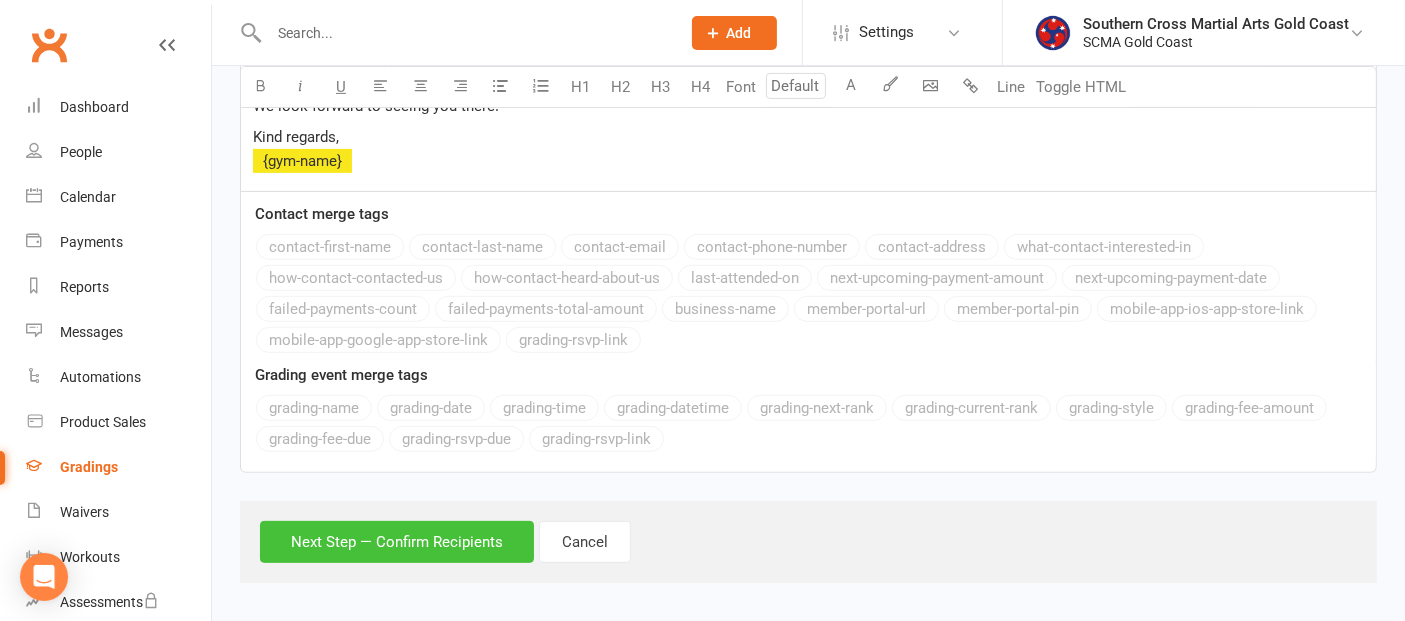 click on "Next Step — Confirm Recipients" at bounding box center [397, 542] 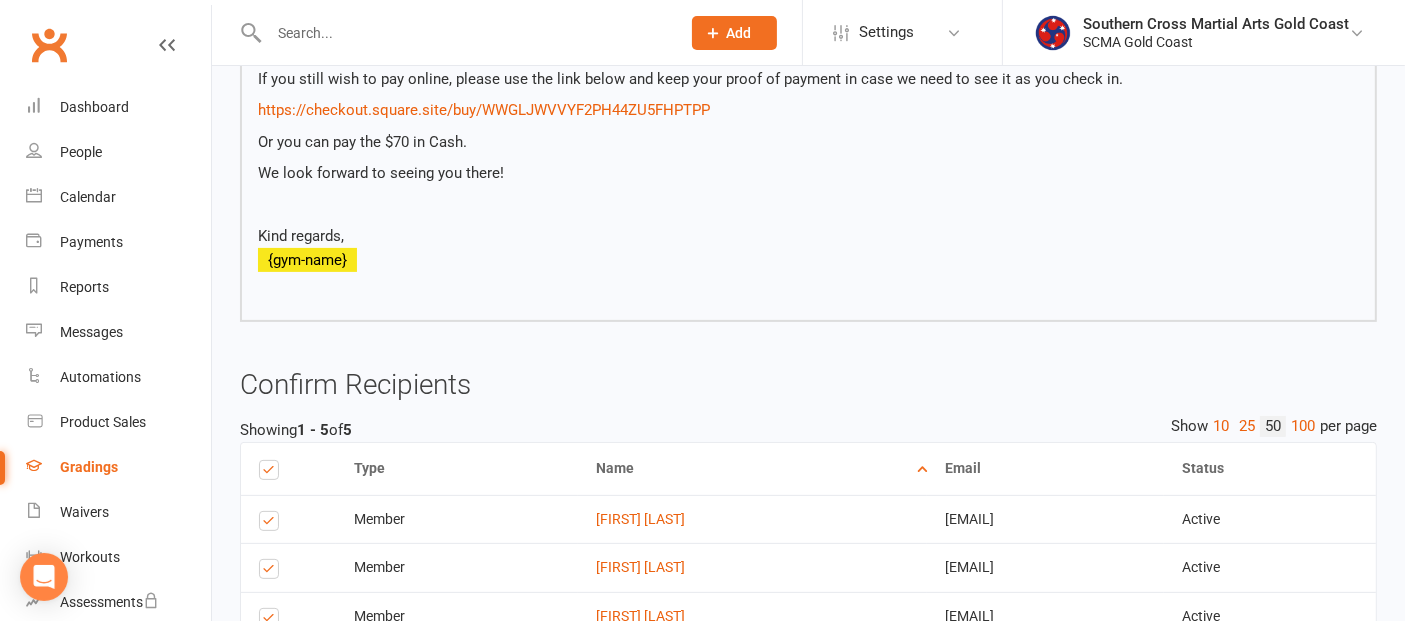 scroll, scrollTop: 845, scrollLeft: 0, axis: vertical 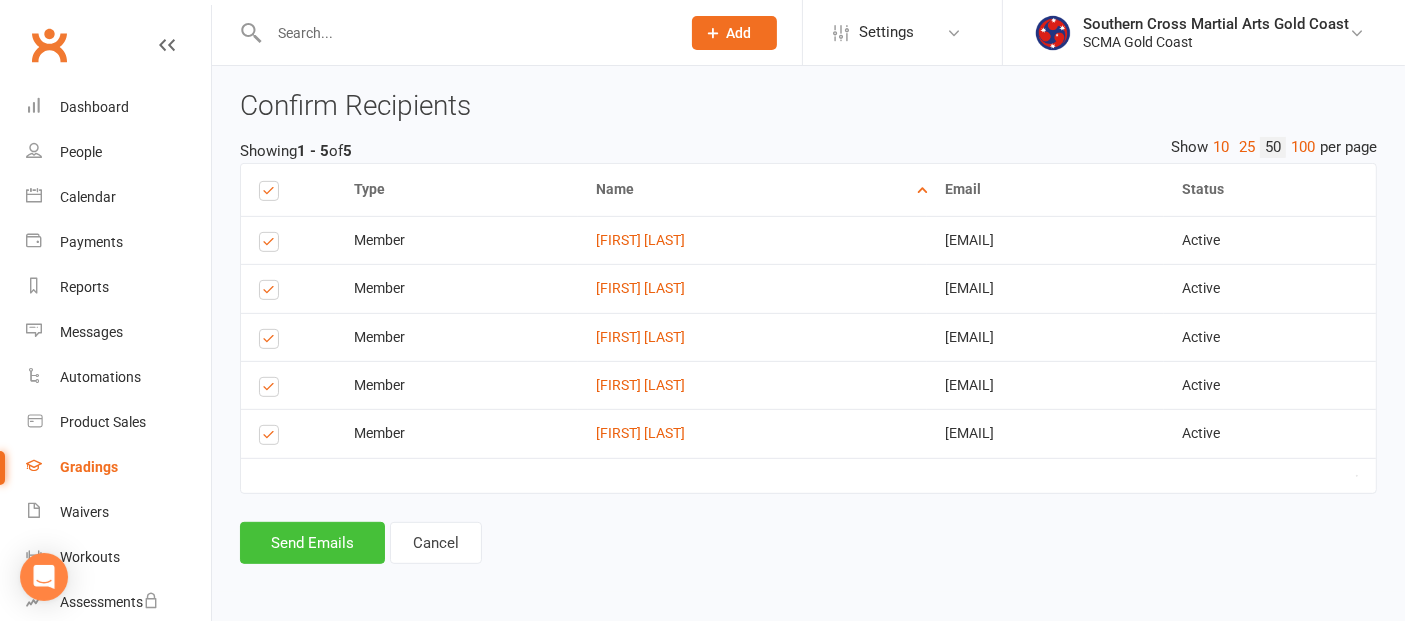 click on "Send Emails" at bounding box center (312, 543) 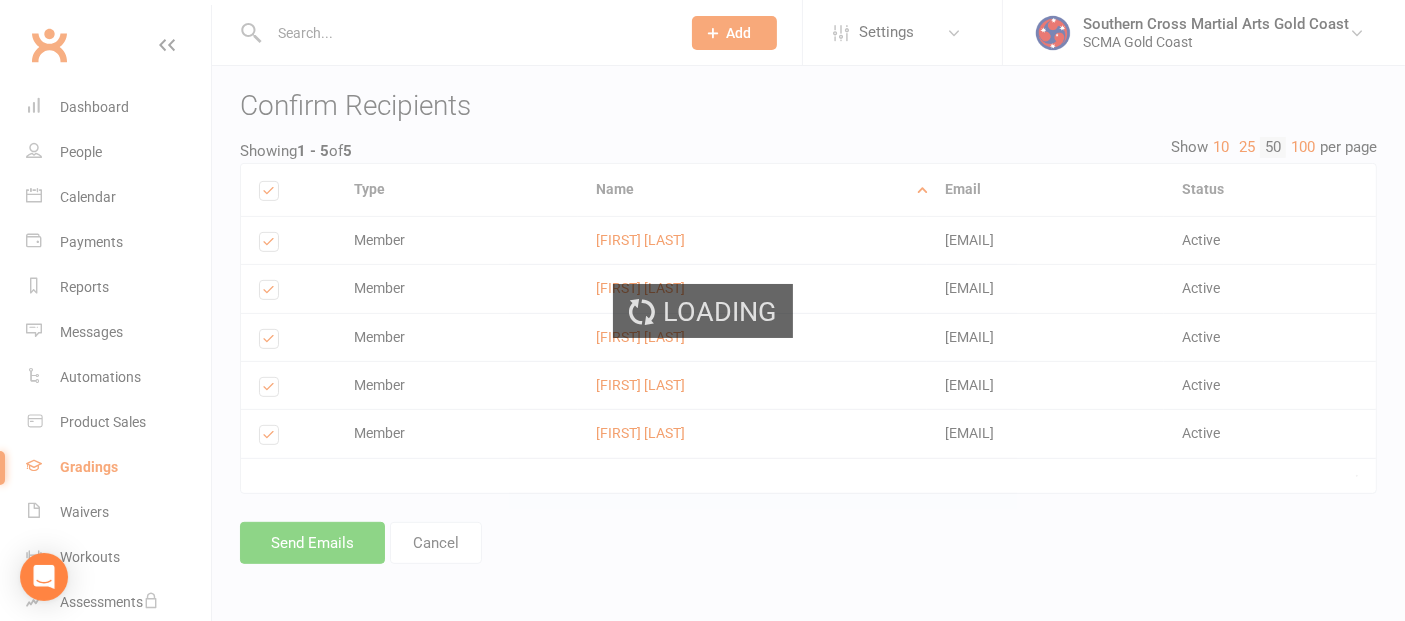 scroll, scrollTop: 0, scrollLeft: 0, axis: both 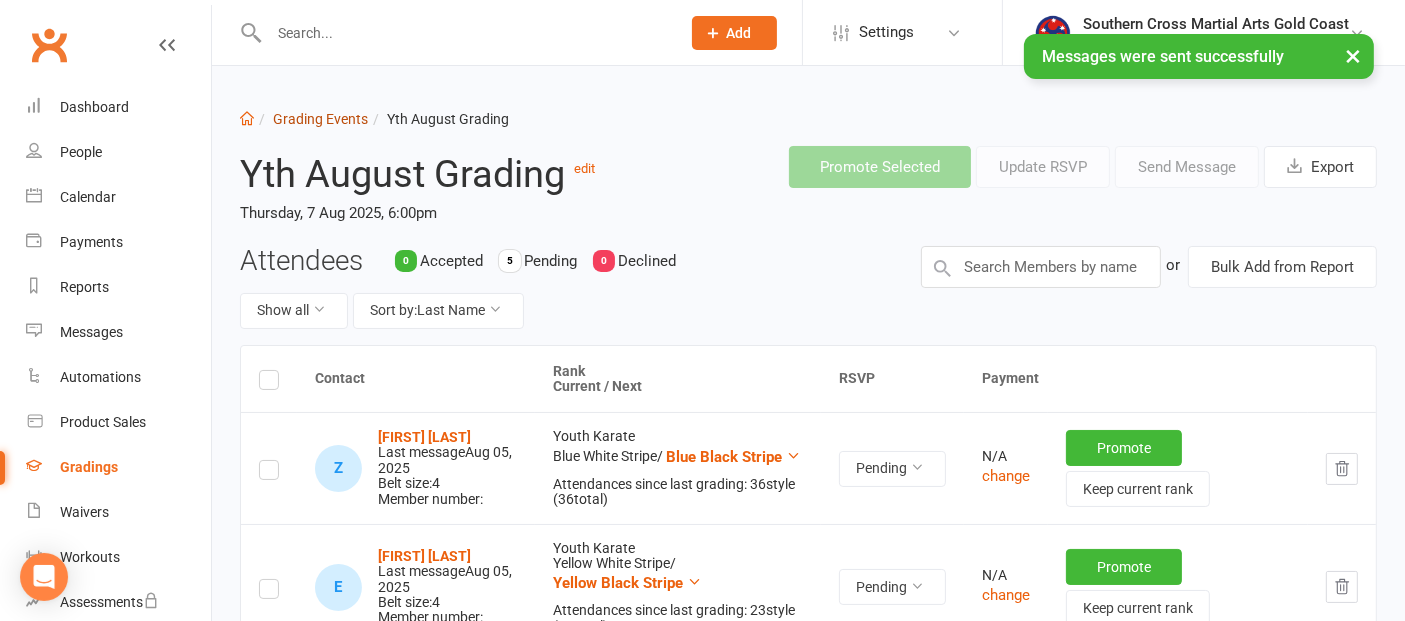 click on "Grading Events" at bounding box center [320, 119] 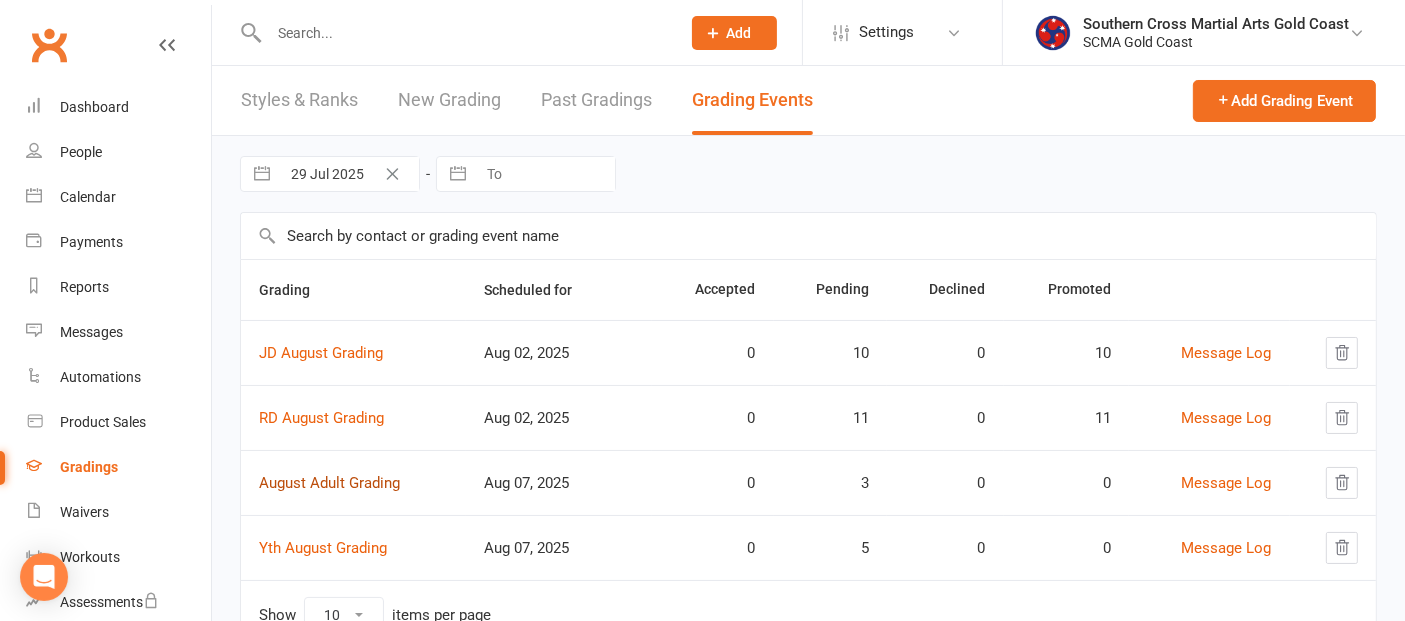click on "August Adult Grading" at bounding box center [329, 483] 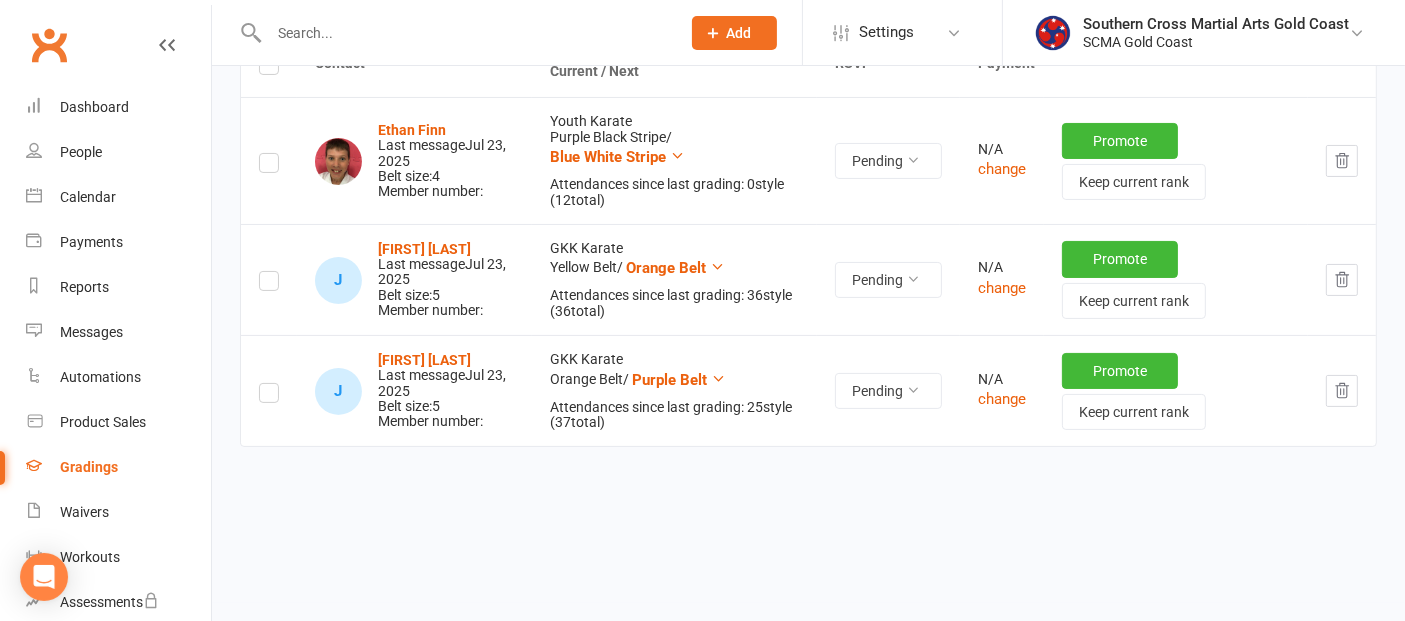 scroll, scrollTop: 324, scrollLeft: 0, axis: vertical 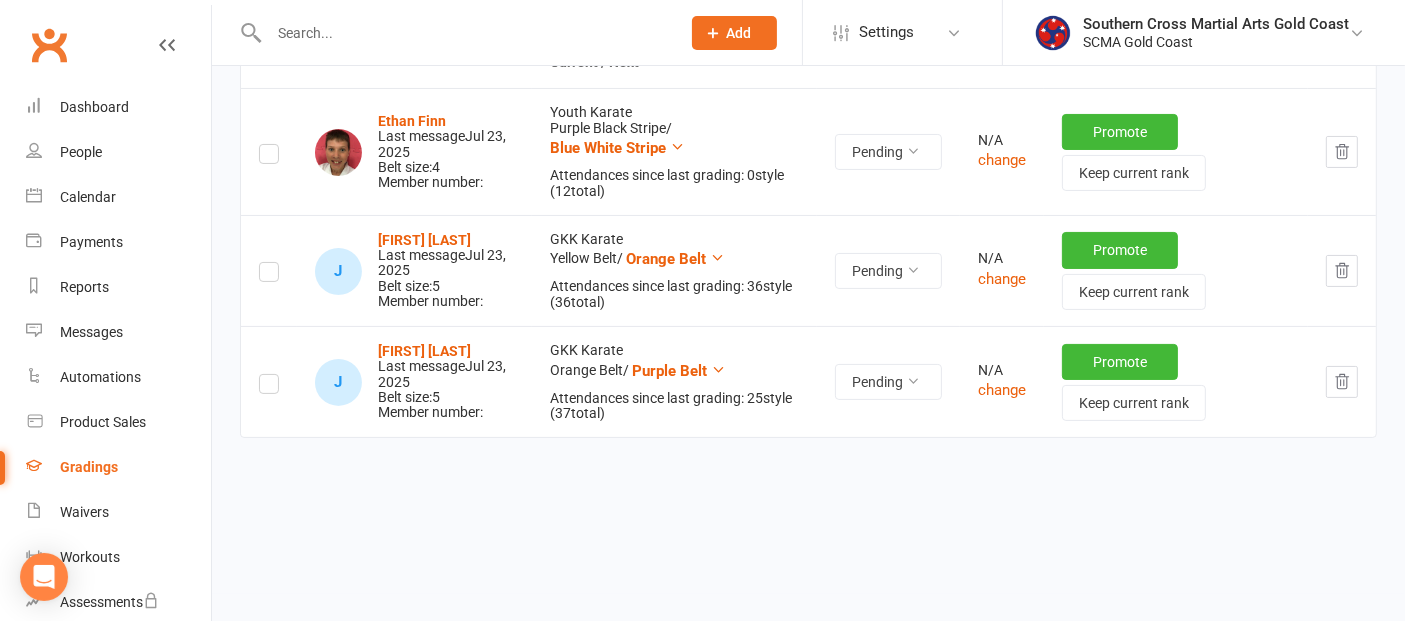 click at bounding box center [1342, 152] 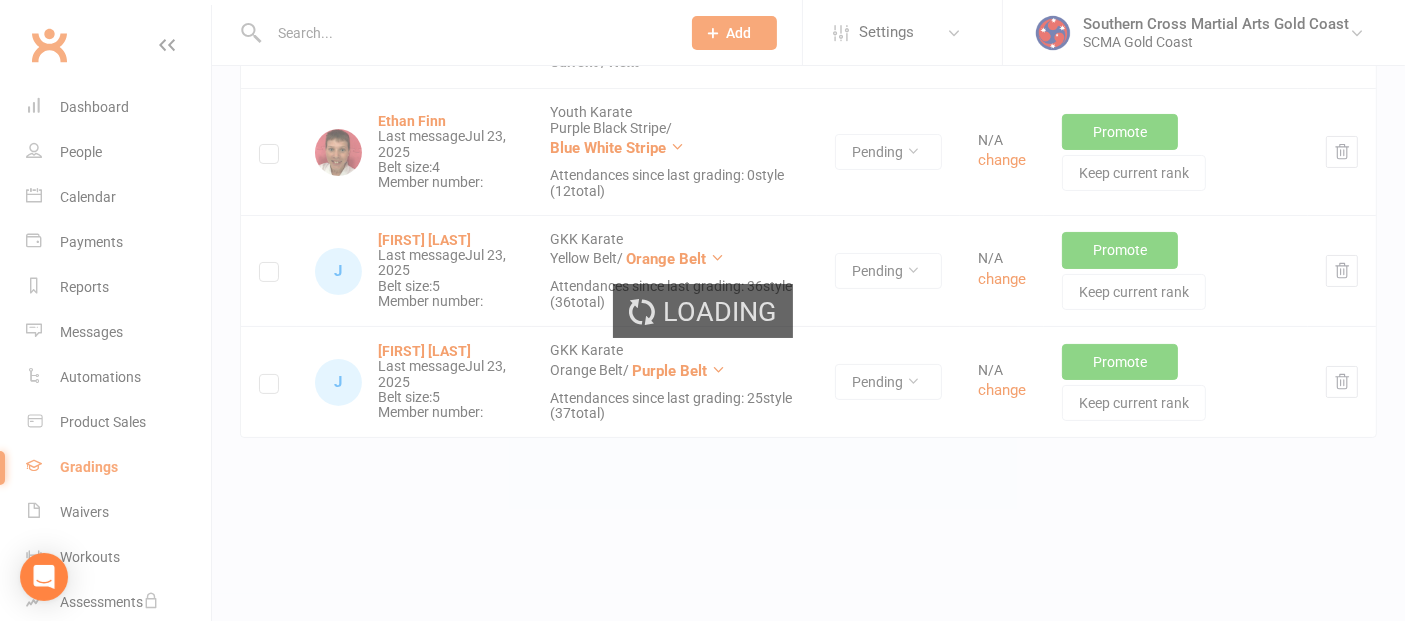 scroll, scrollTop: 197, scrollLeft: 0, axis: vertical 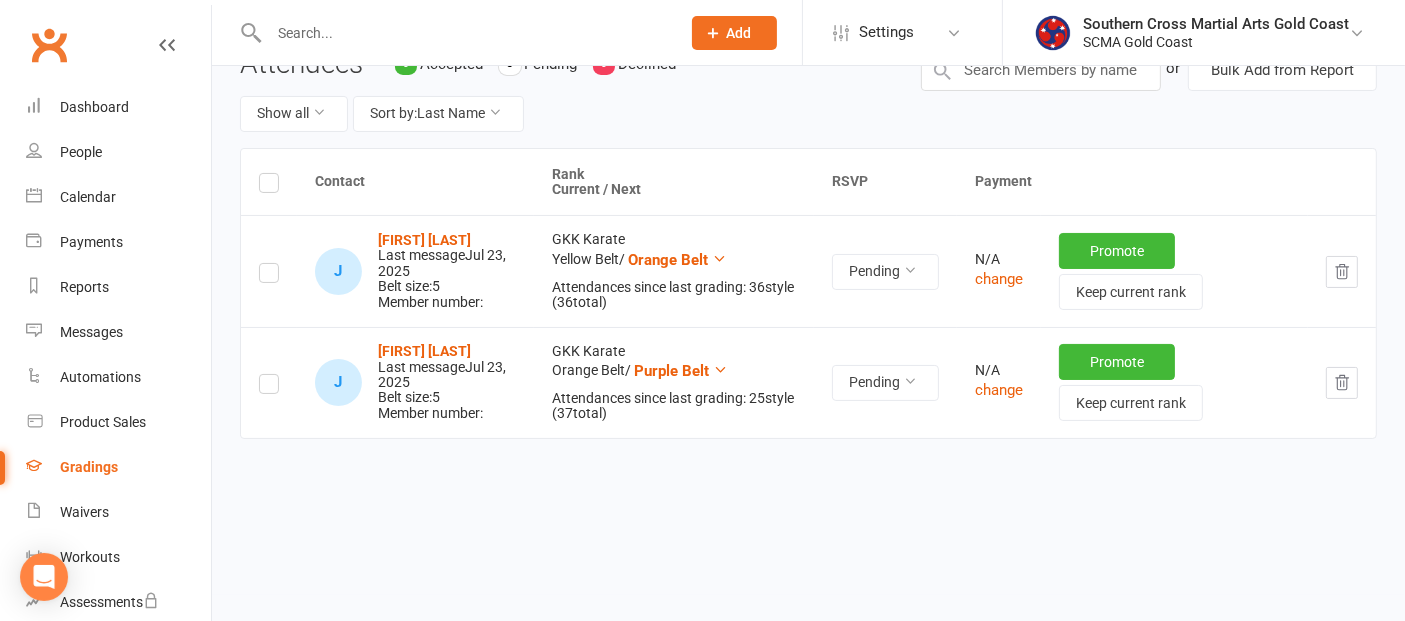 click at bounding box center (269, 186) 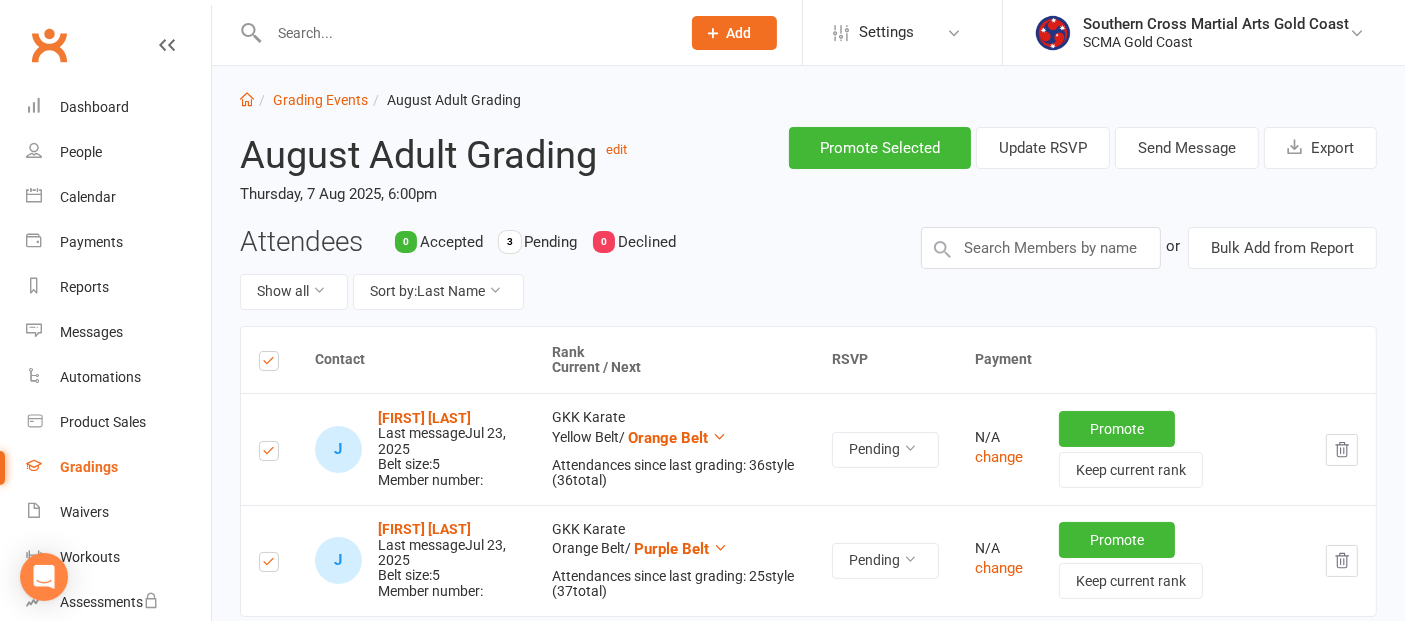 scroll, scrollTop: 0, scrollLeft: 0, axis: both 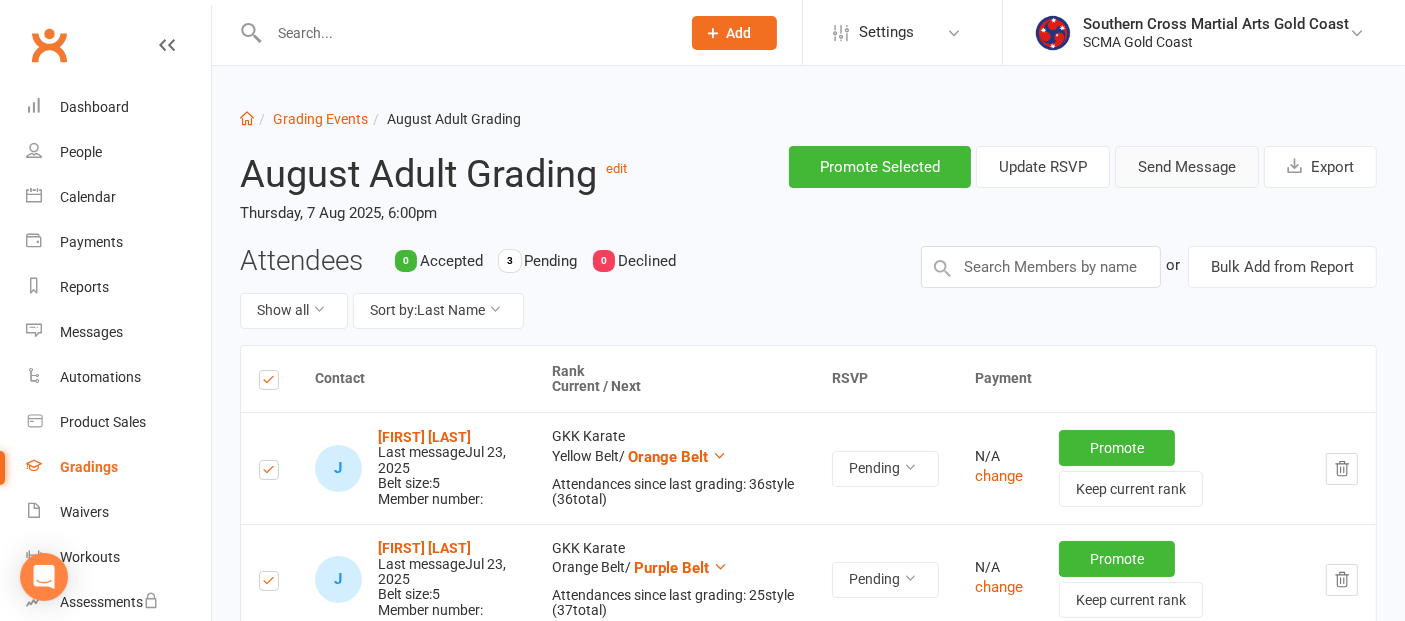 click on "Send Message" at bounding box center [1187, 167] 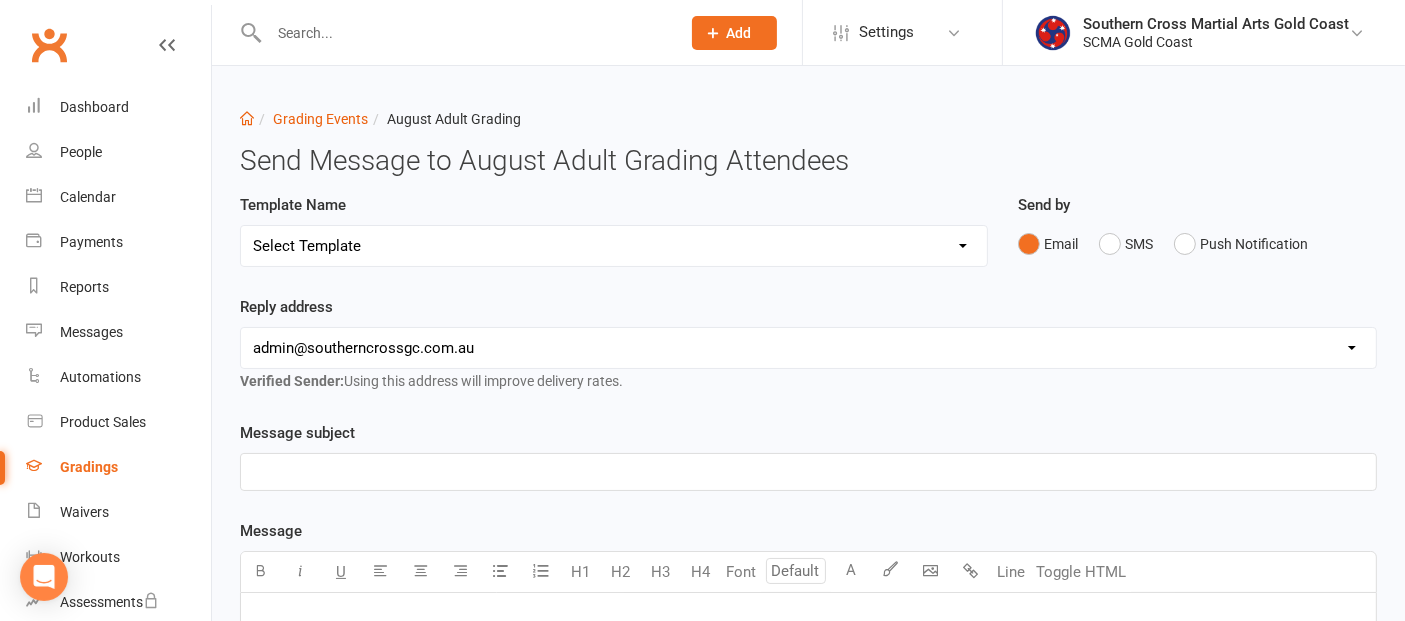 click on "Select Template [Email] Confirmation of Successful Grading [Email] Congratulations [Email] Grade Info Online [Email] Grading Event Reminder [Email] Invitation to BJJ Grading Event  [Email] Invitation to Grading Event [Email] Invitation to Grading YTH GKK only [Email] Notification of change to Grading Event date/time [Email] Youth and Senior Grading" at bounding box center [614, 246] 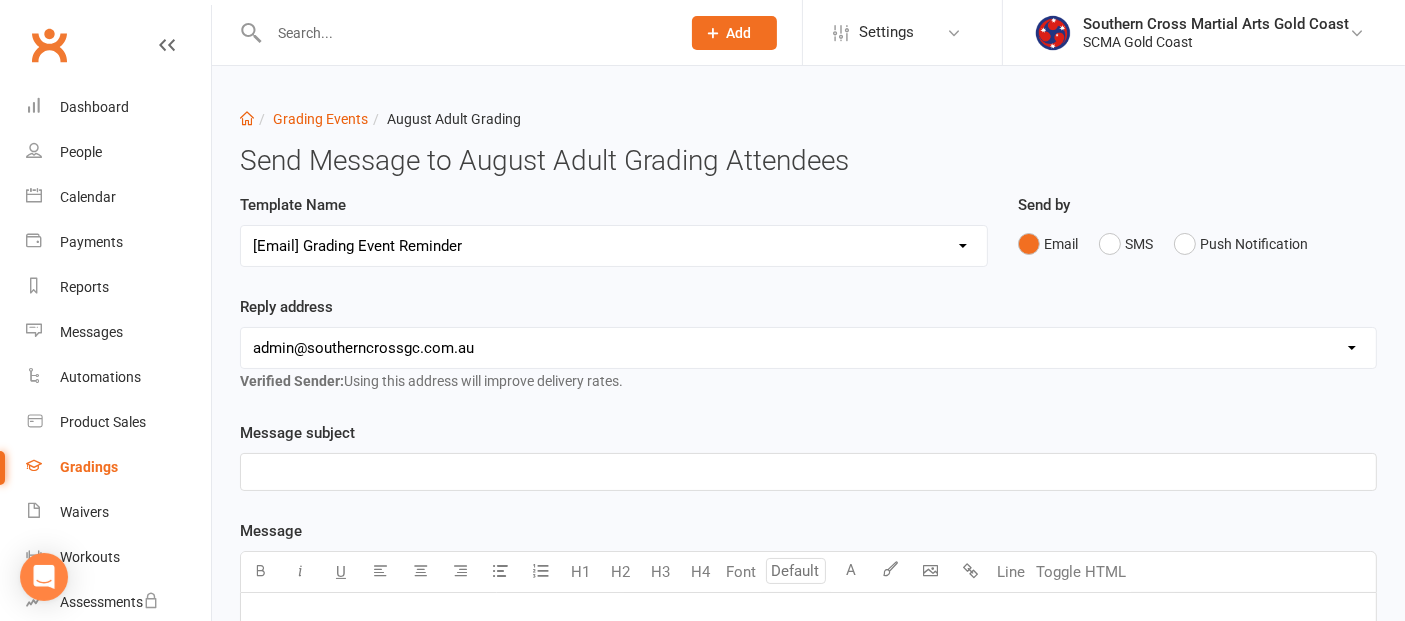 click on "Select Template [Email] Confirmation of Successful Grading [Email] Congratulations [Email] Grade Info Online [Email] Grading Event Reminder [Email] Invitation to BJJ Grading Event  [Email] Invitation to Grading Event [Email] Invitation to Grading YTH GKK only [Email] Notification of change to Grading Event date/time [Email] Youth and Senior Grading" at bounding box center [614, 246] 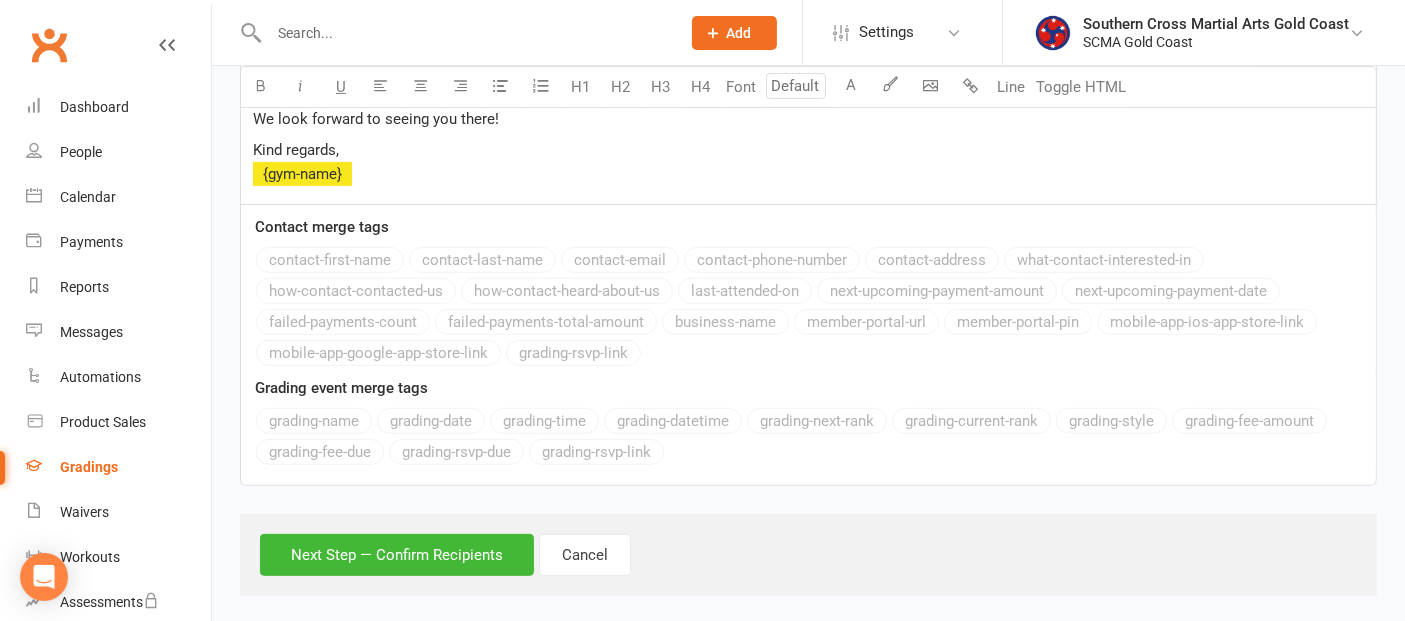 scroll, scrollTop: 702, scrollLeft: 0, axis: vertical 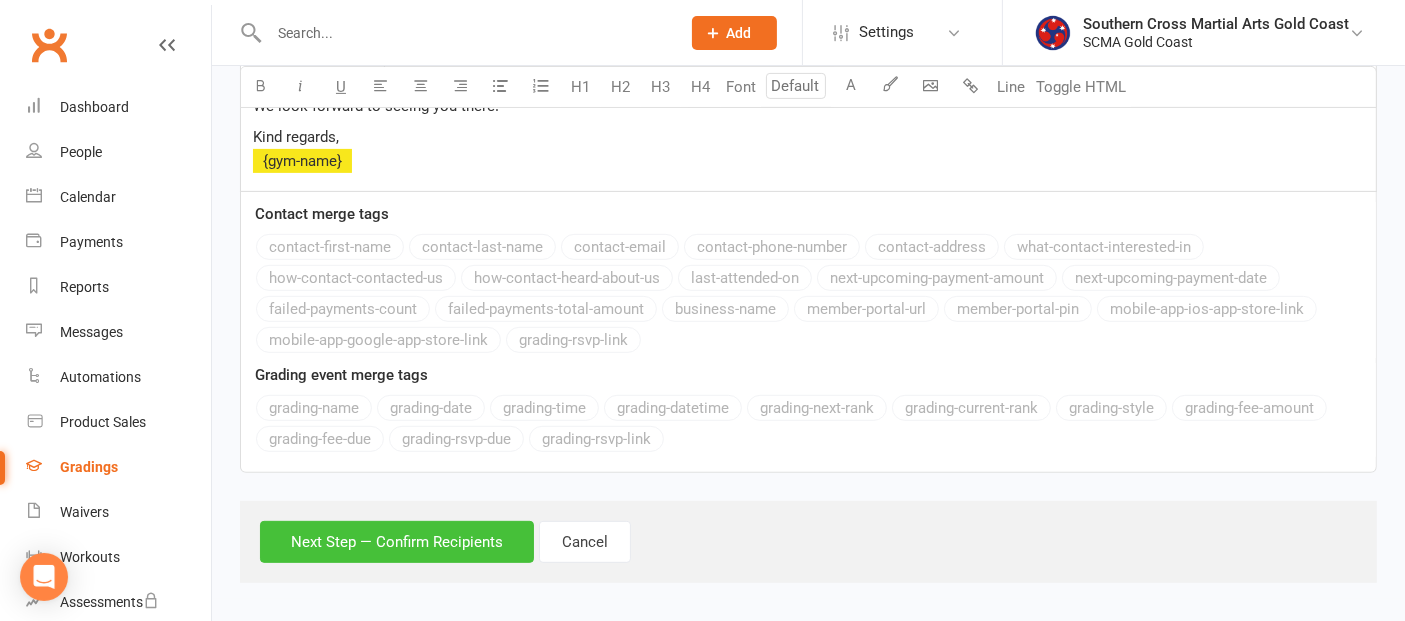 click on "Next Step — Confirm Recipients" at bounding box center [397, 542] 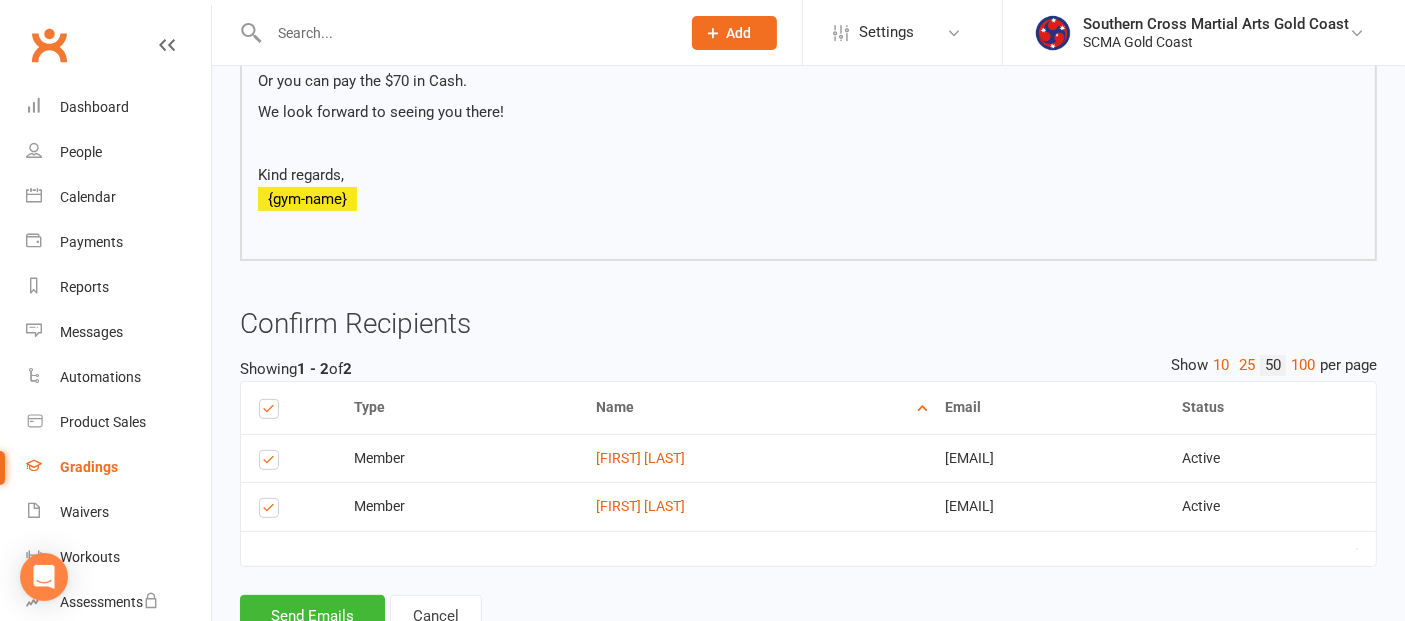 scroll, scrollTop: 701, scrollLeft: 0, axis: vertical 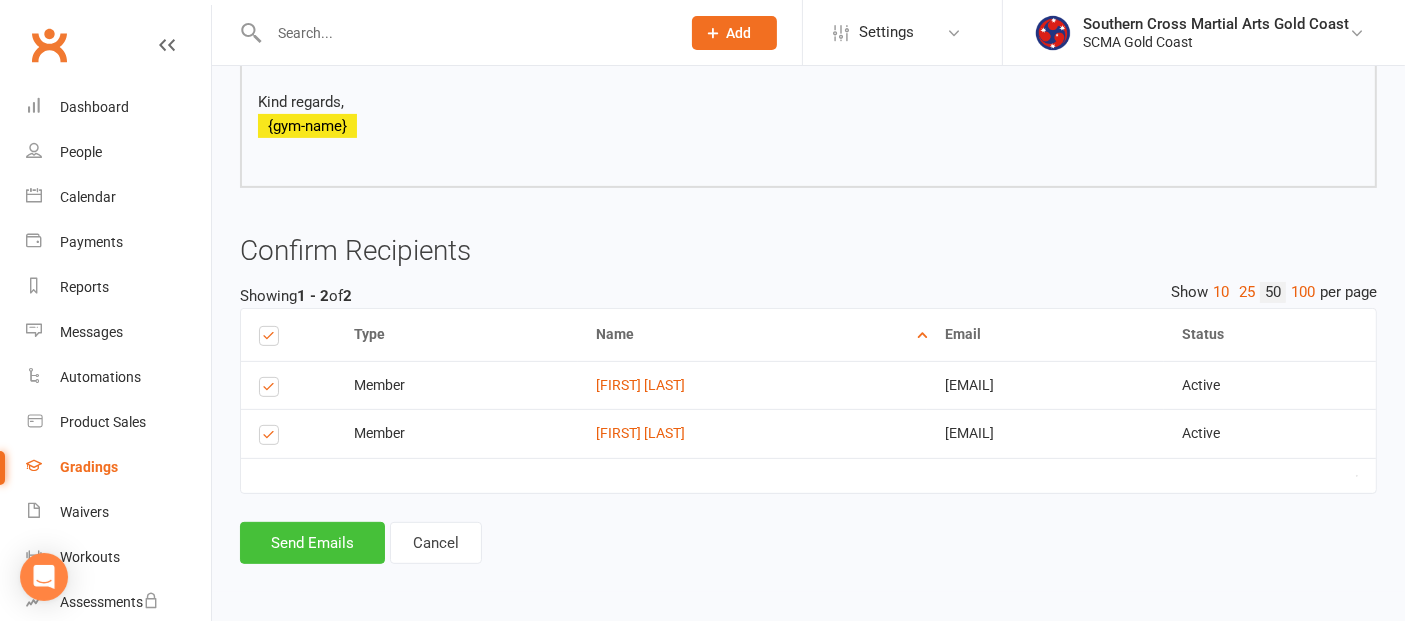 click on "Send Emails" at bounding box center [312, 543] 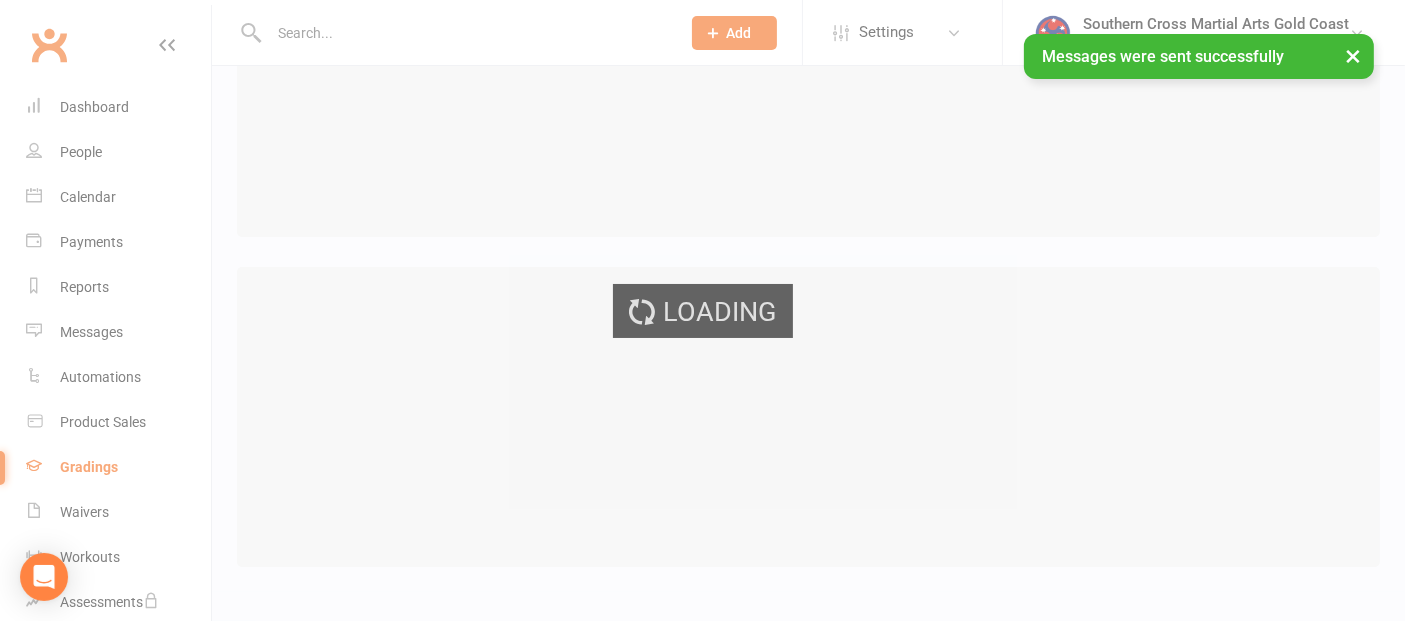 scroll, scrollTop: 0, scrollLeft: 0, axis: both 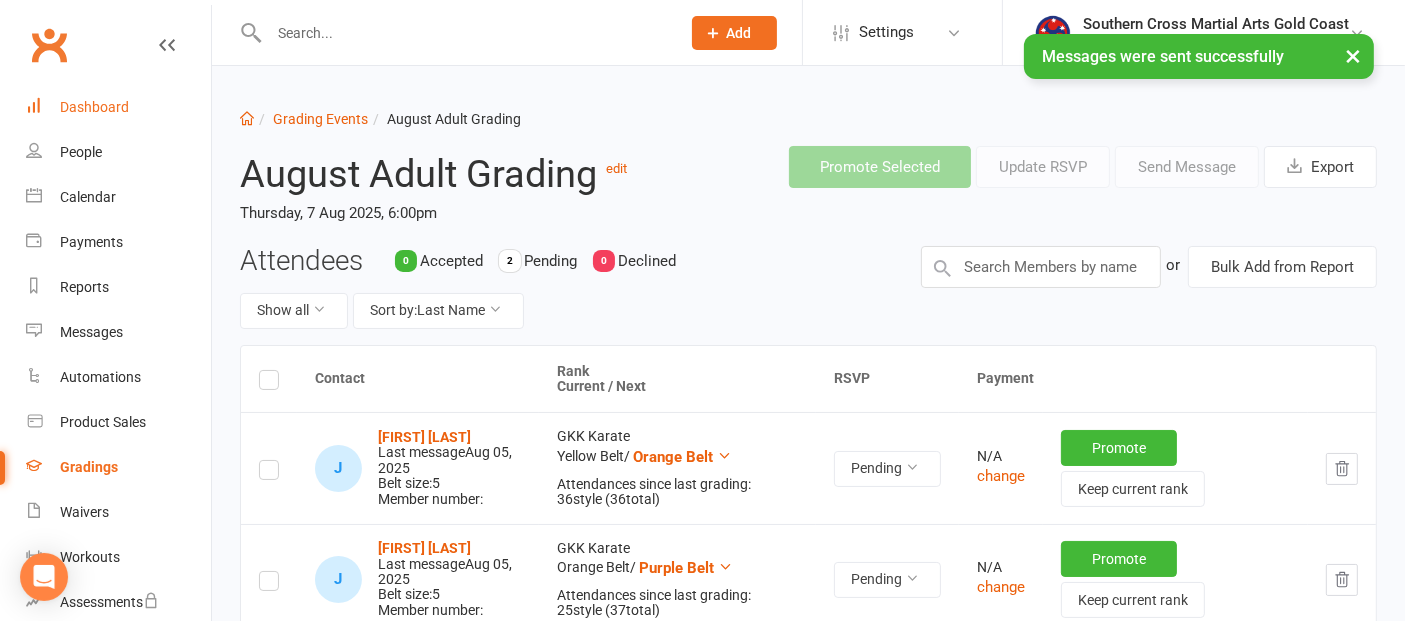 click on "Dashboard" at bounding box center [94, 107] 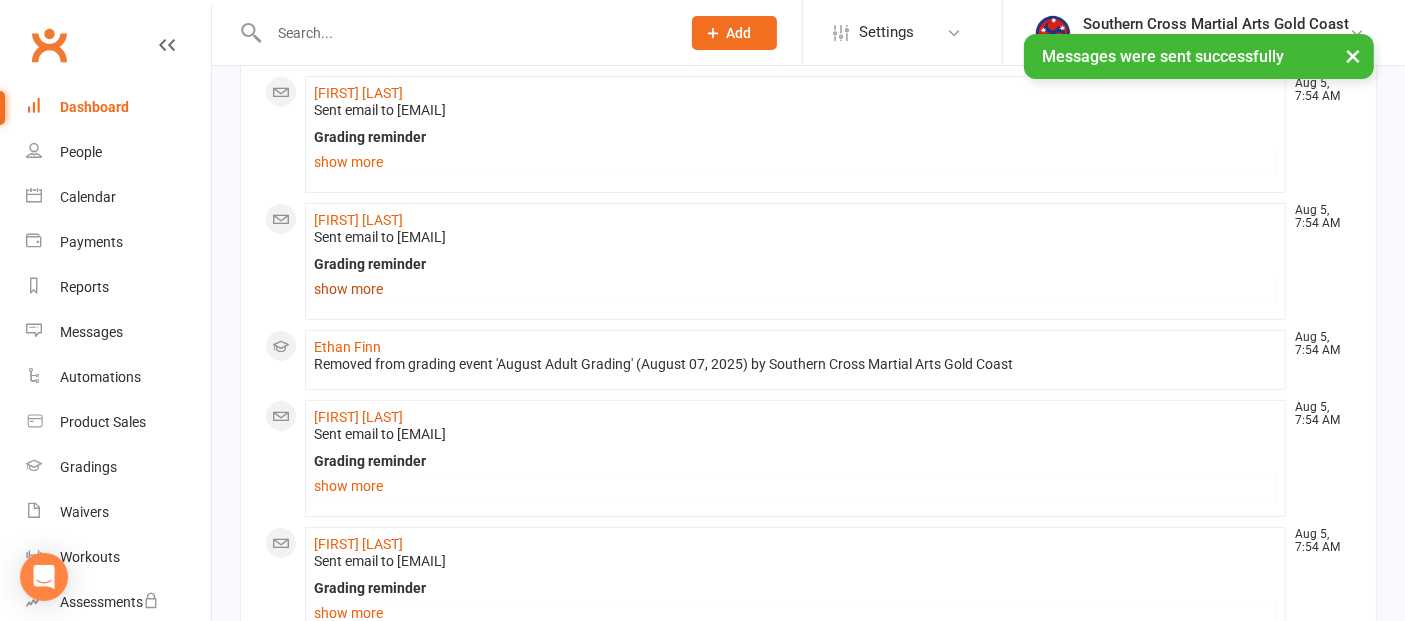 scroll, scrollTop: 333, scrollLeft: 0, axis: vertical 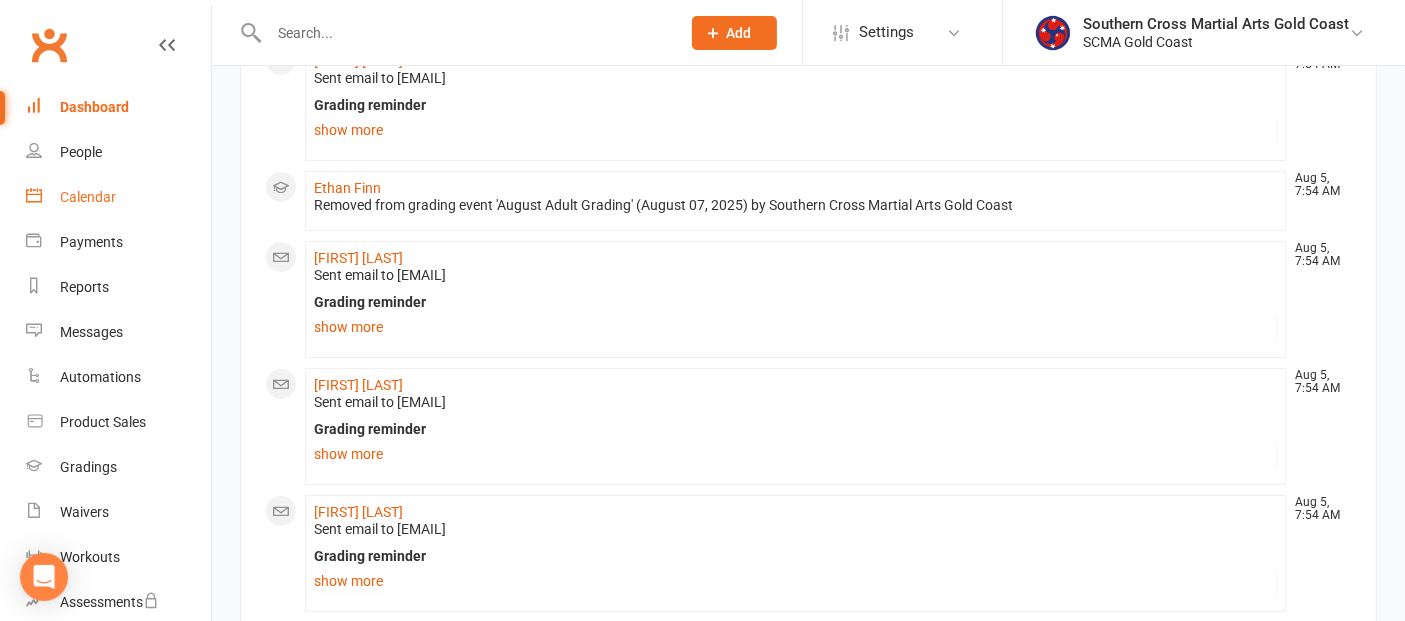 click on "Calendar" at bounding box center [88, 197] 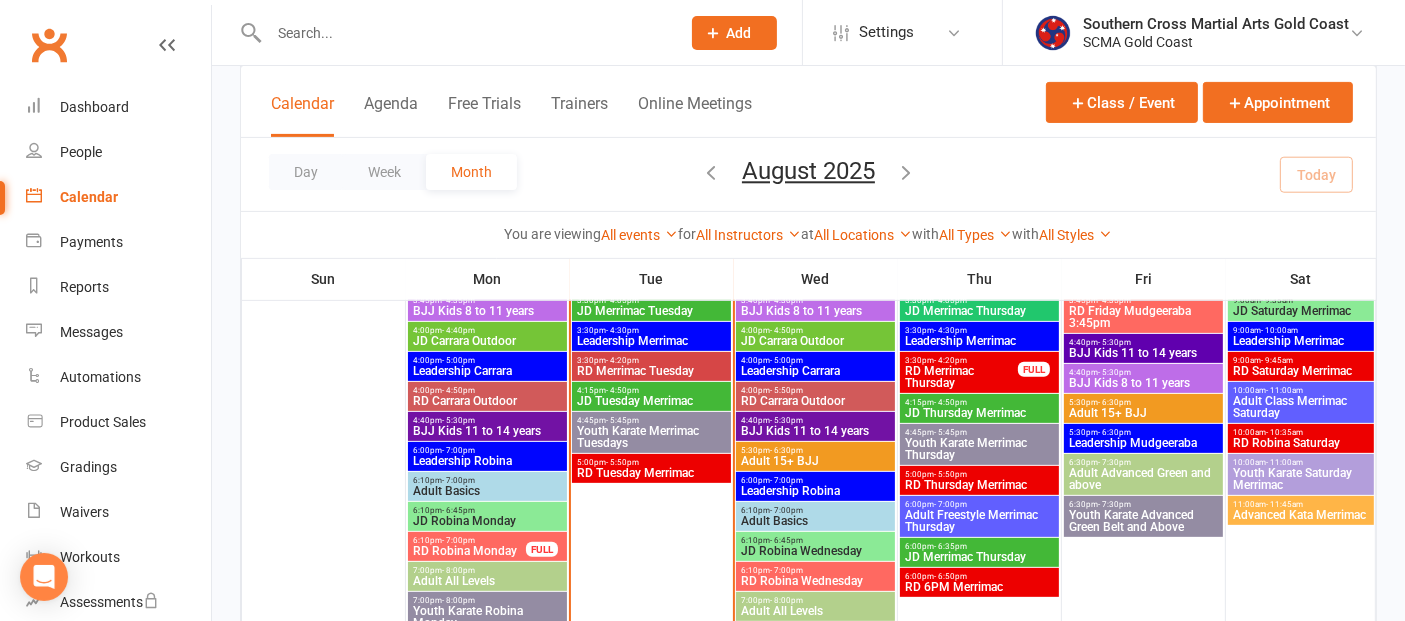scroll, scrollTop: 666, scrollLeft: 0, axis: vertical 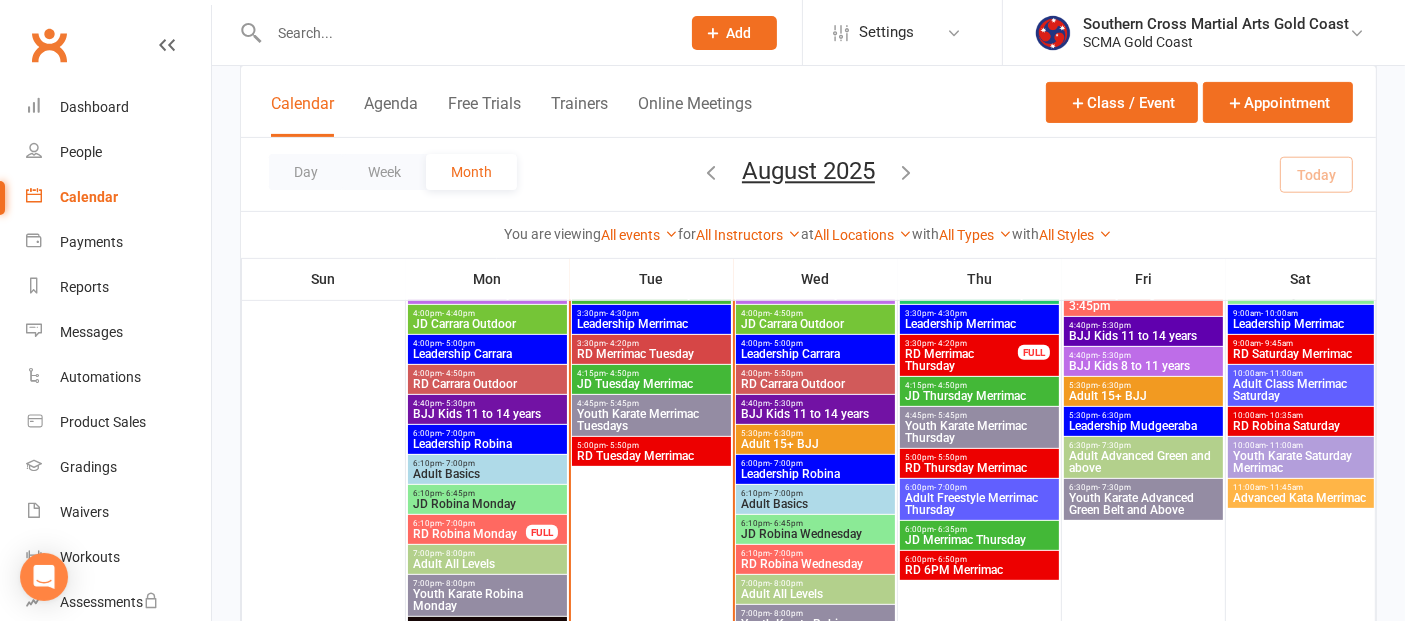 click on "RD Robina Monday" at bounding box center (469, 534) 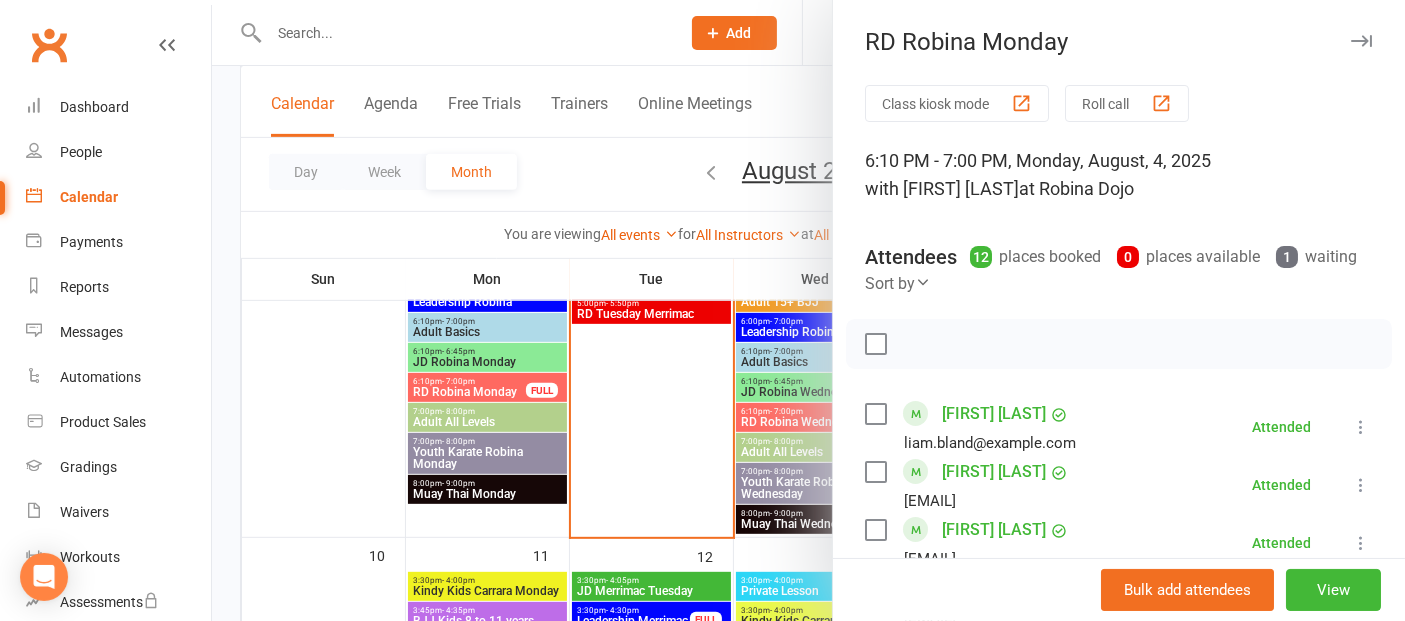 scroll, scrollTop: 777, scrollLeft: 0, axis: vertical 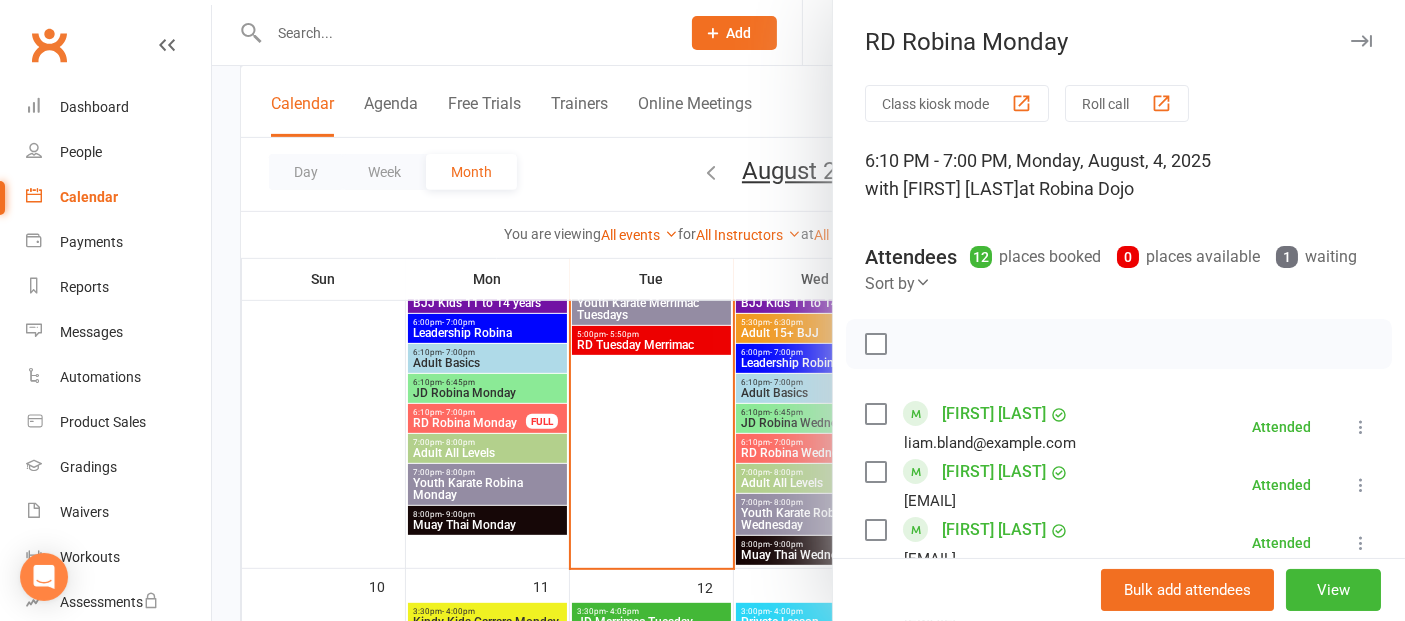click at bounding box center (808, 310) 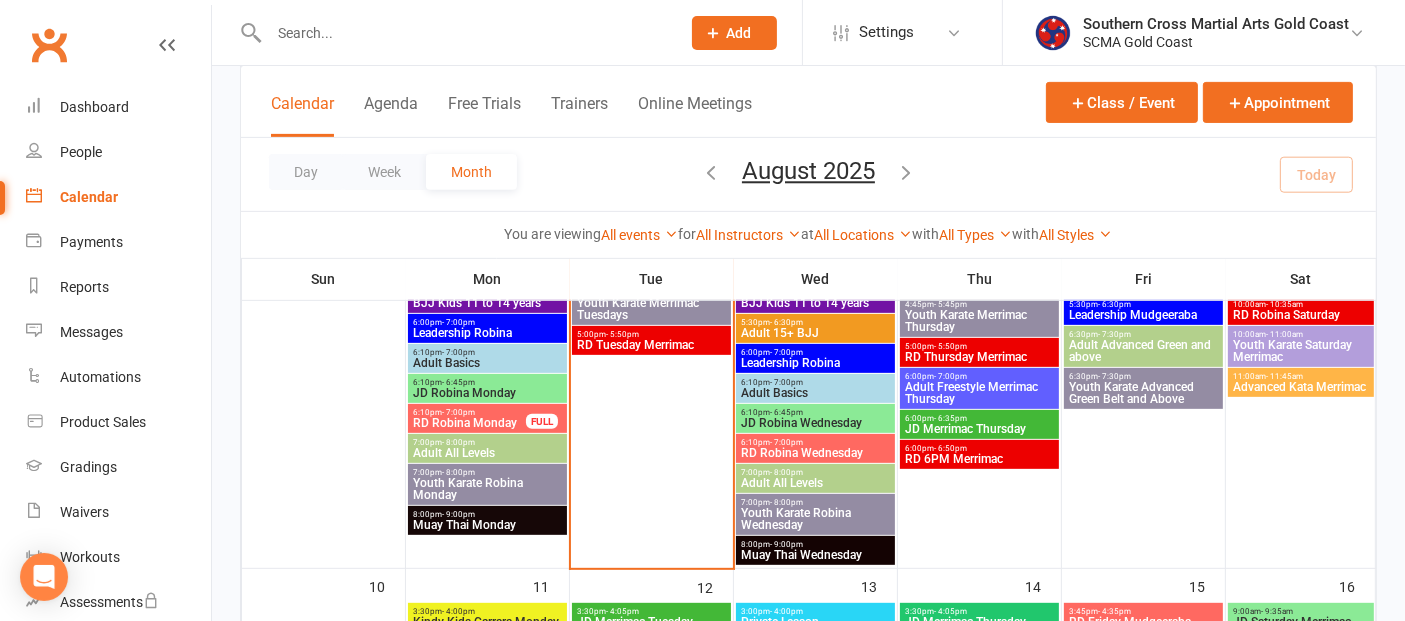 click on "Adult All Levels" at bounding box center (487, 453) 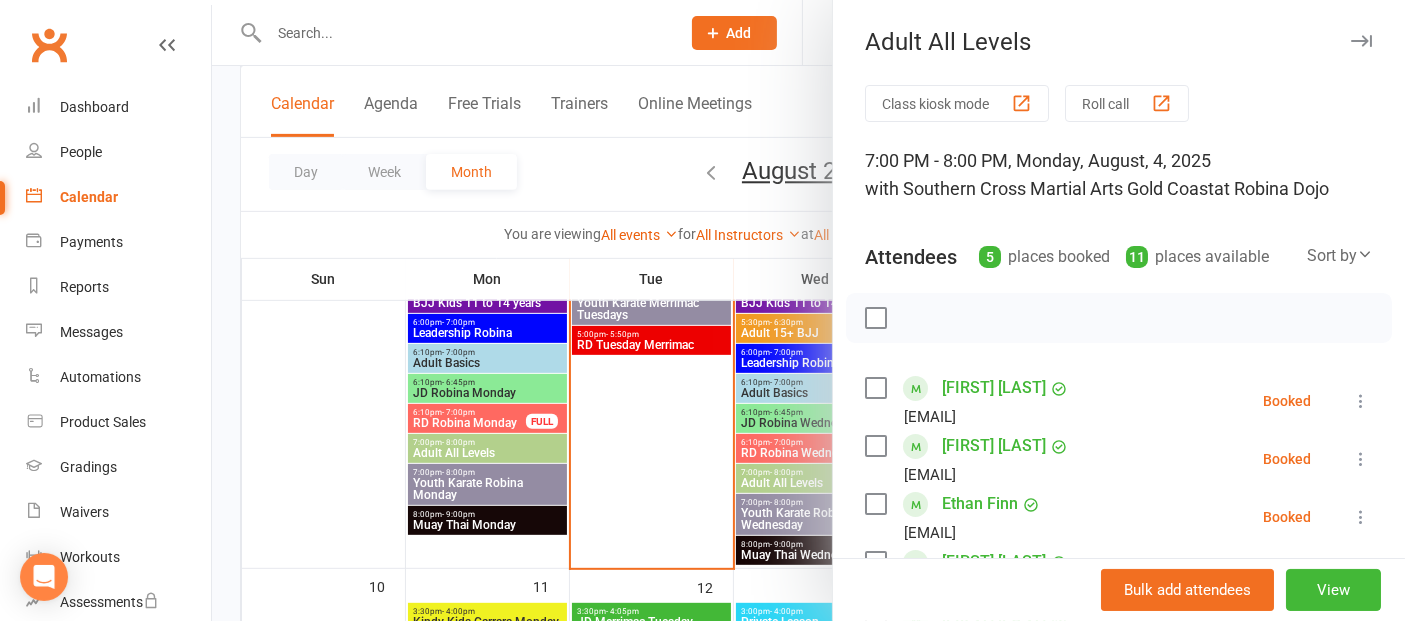drag, startPoint x: 1103, startPoint y: 99, endPoint x: 1113, endPoint y: 102, distance: 10.440307 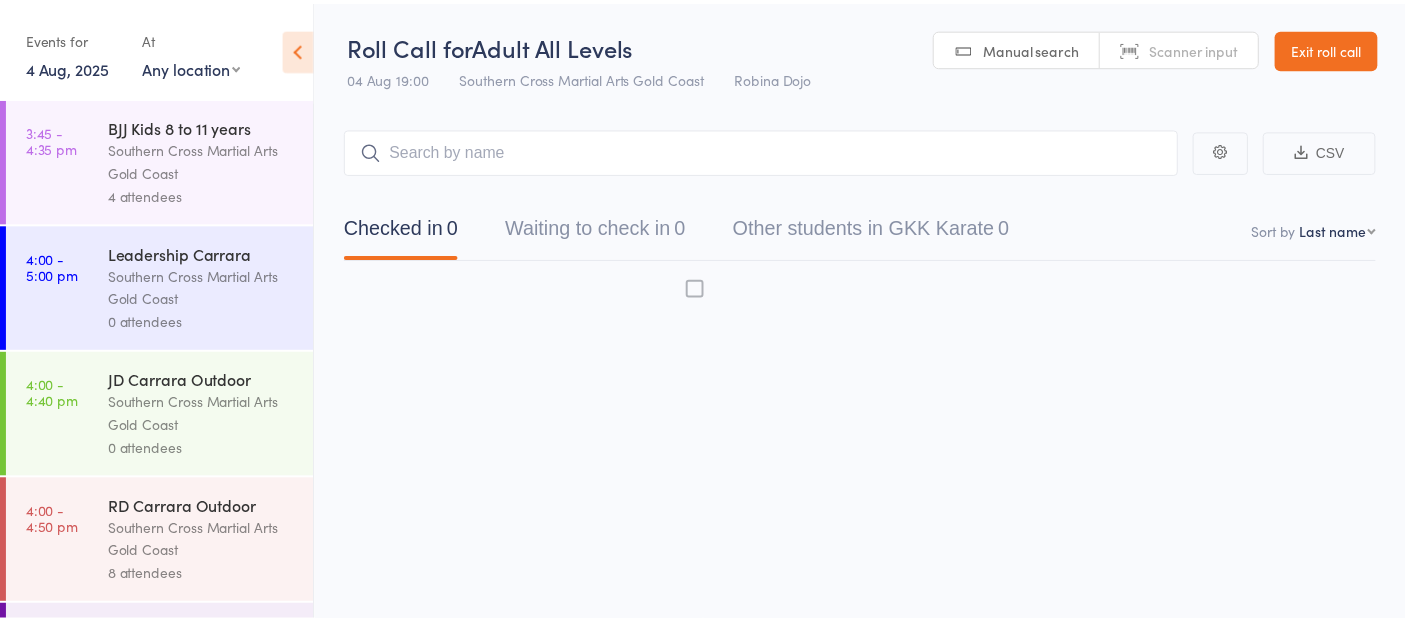 scroll, scrollTop: 0, scrollLeft: 0, axis: both 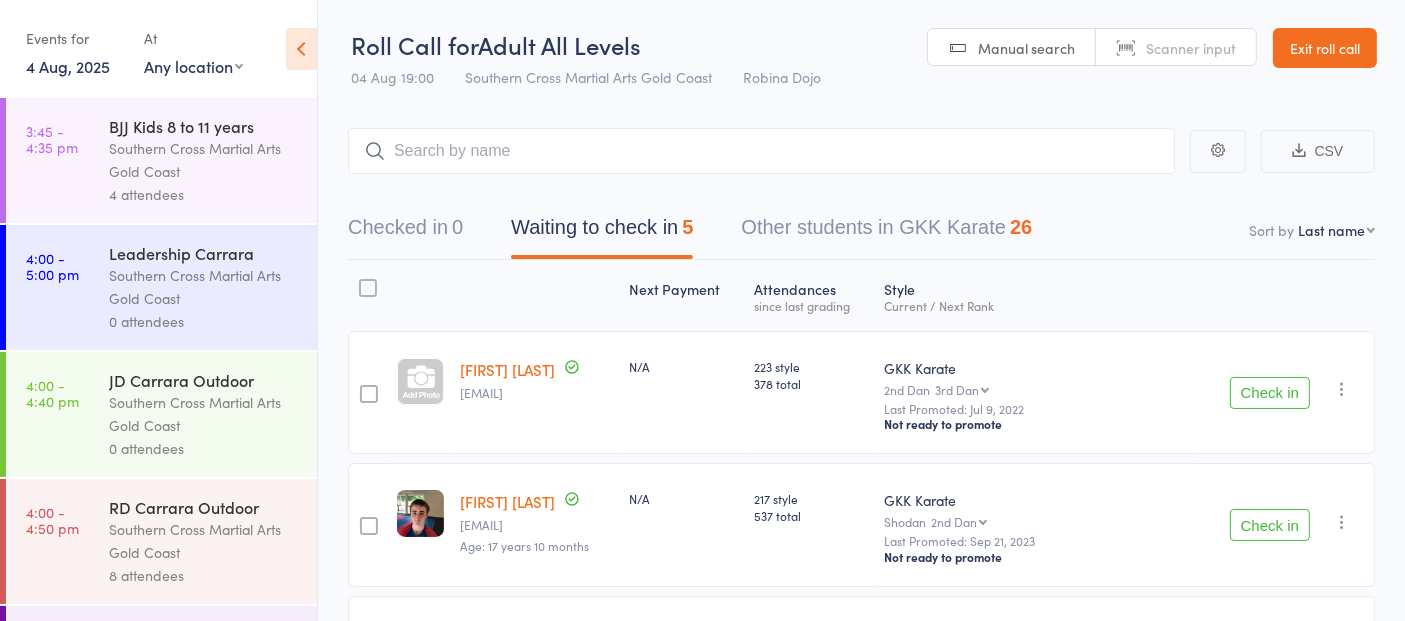 click on "Check in" at bounding box center (1270, 393) 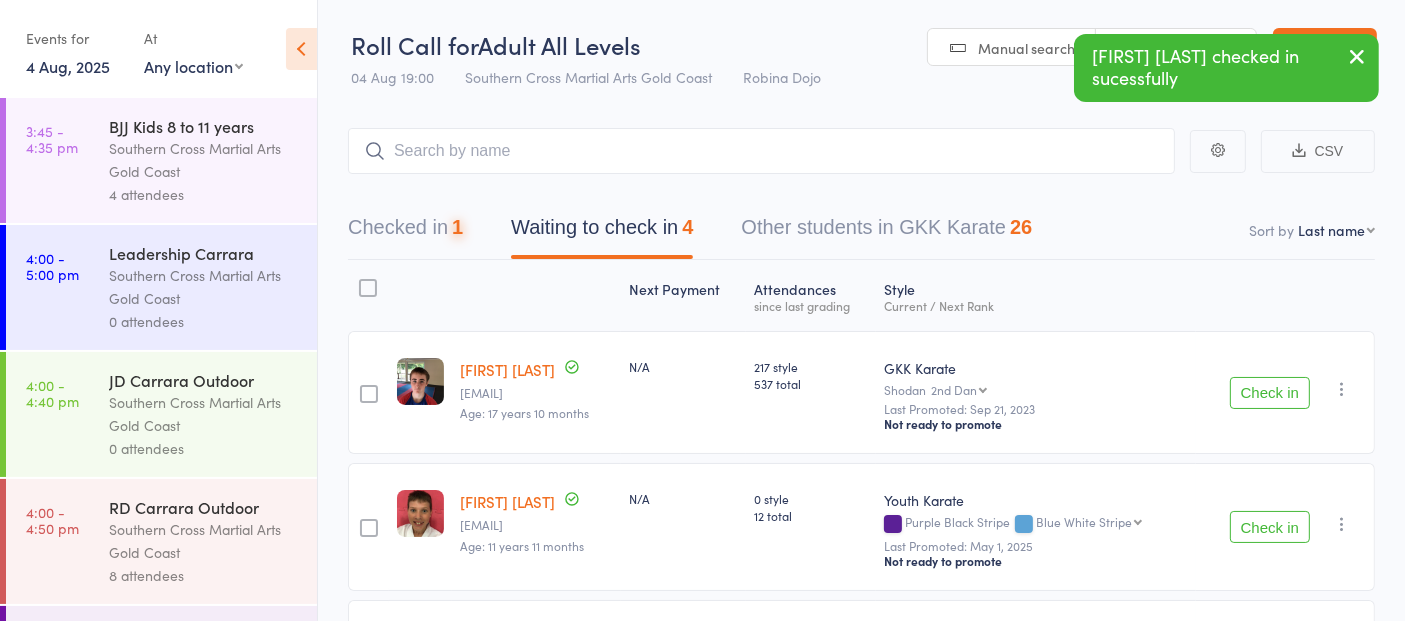 click on "Check in" at bounding box center [1270, 393] 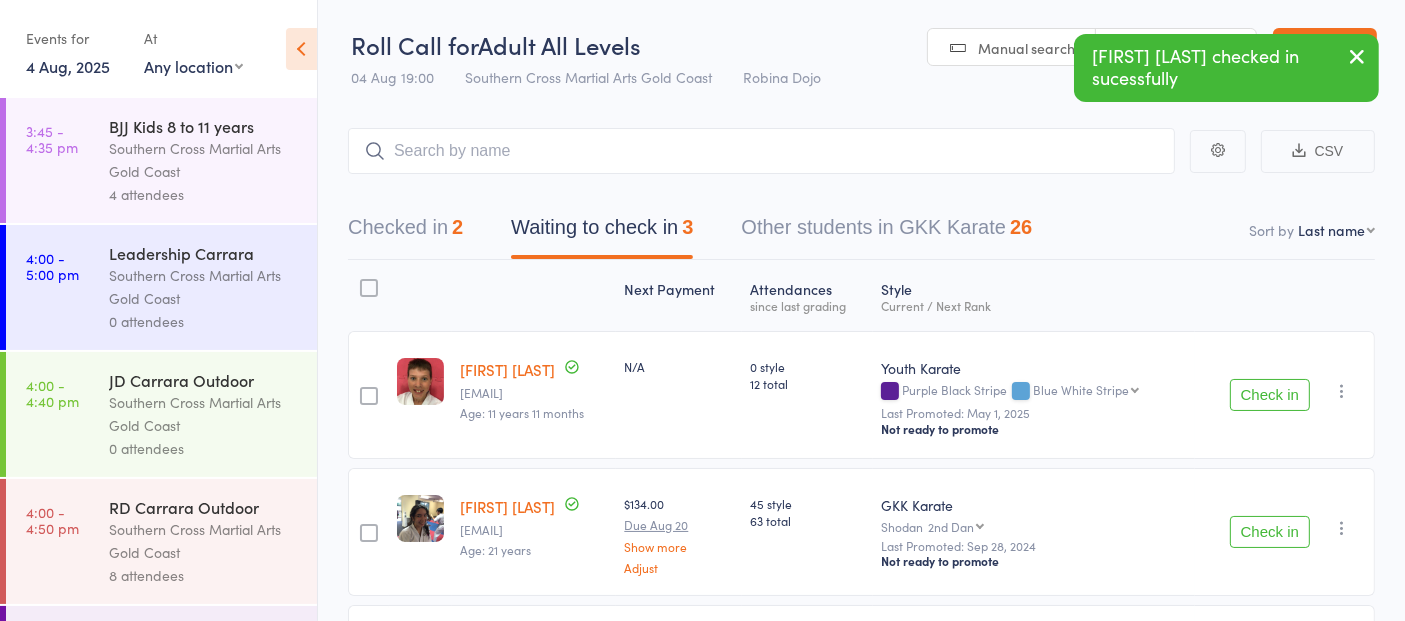 click on "Check in" at bounding box center (1270, 395) 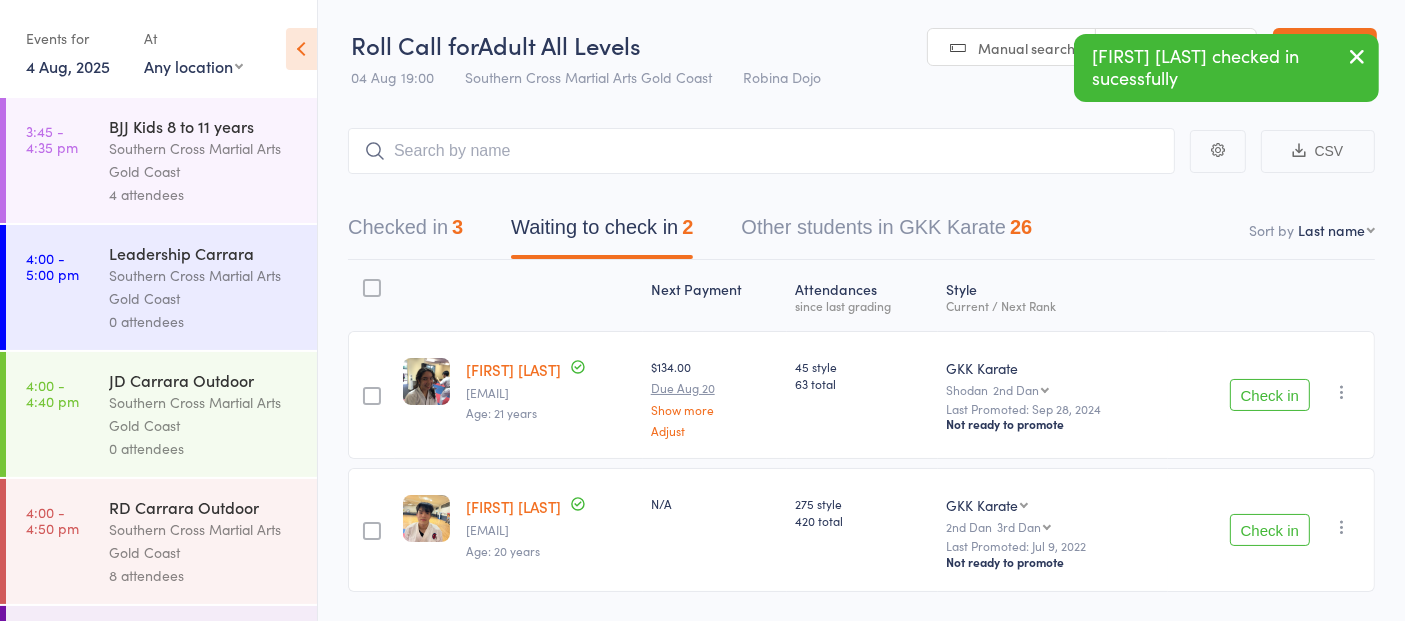 click on "Check in" at bounding box center (1270, 395) 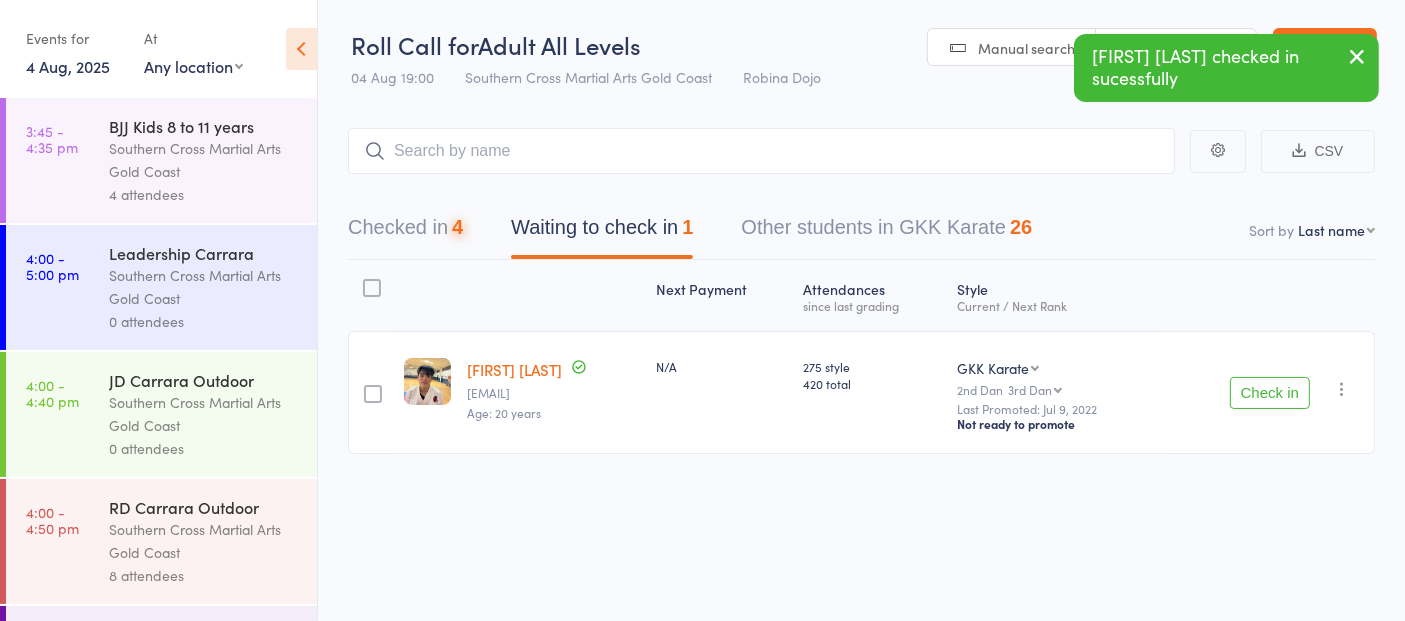 click on "Check in" at bounding box center (1270, 393) 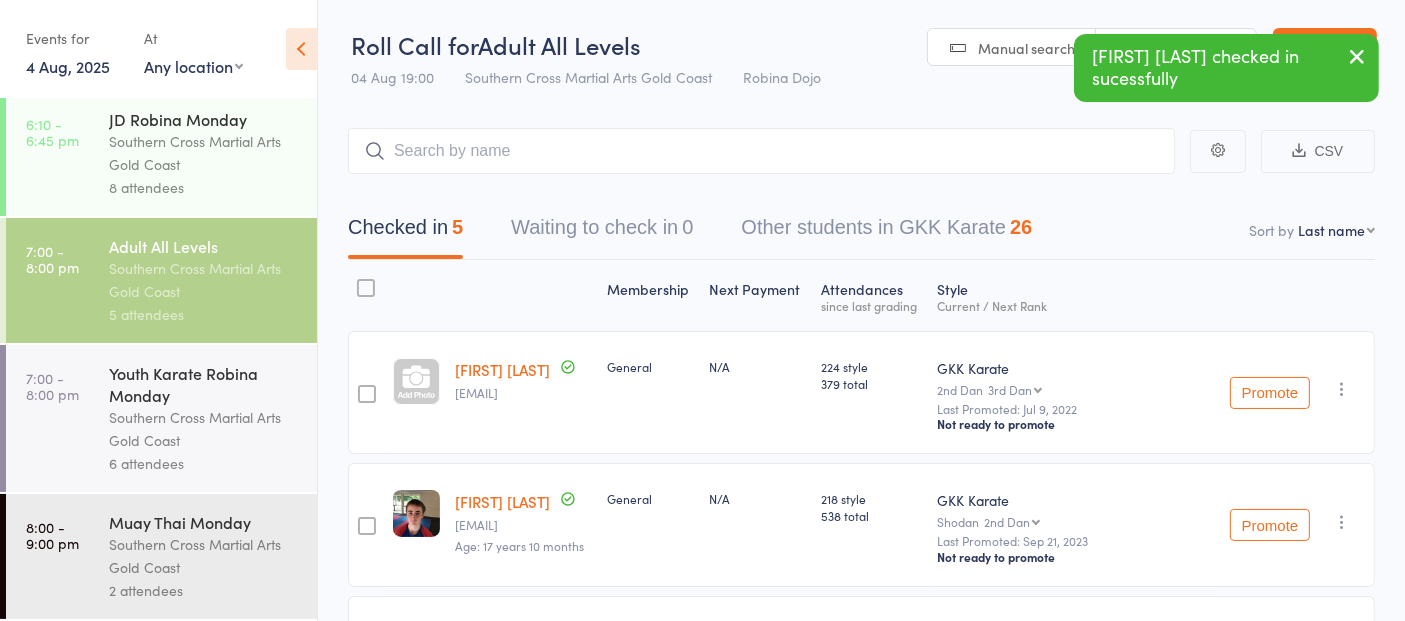 scroll, scrollTop: 1011, scrollLeft: 0, axis: vertical 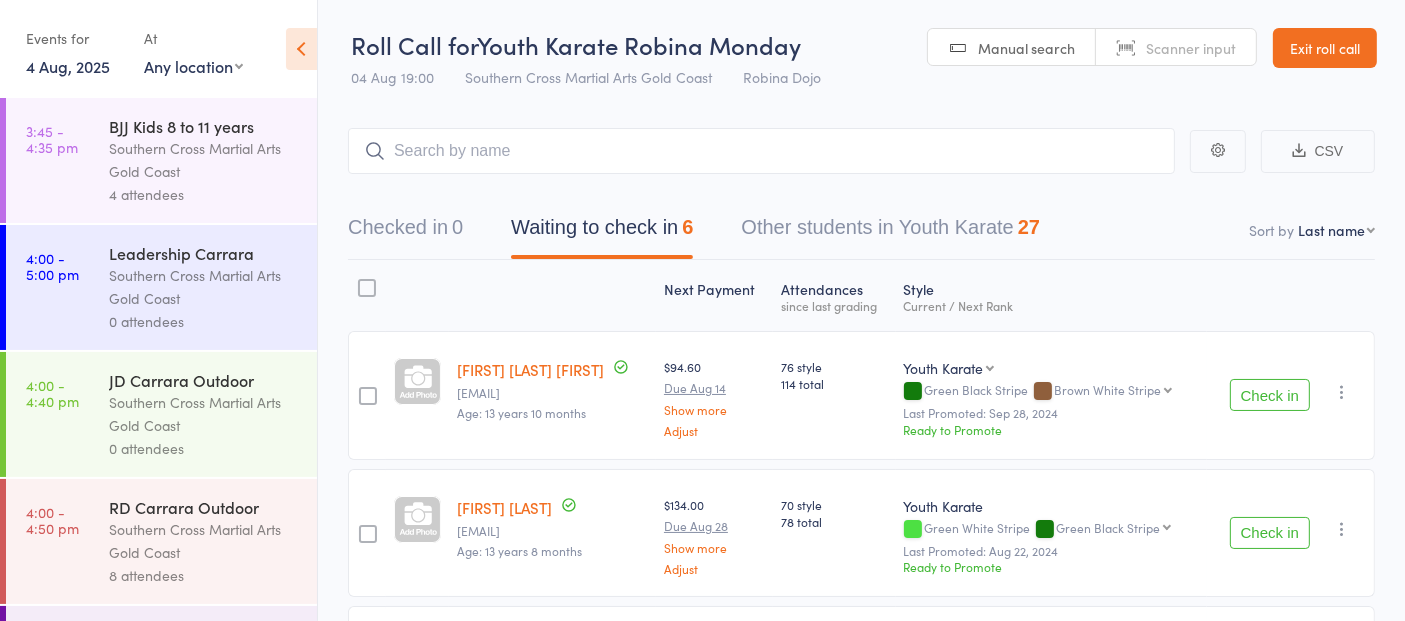 click on "Check in" at bounding box center (1270, 395) 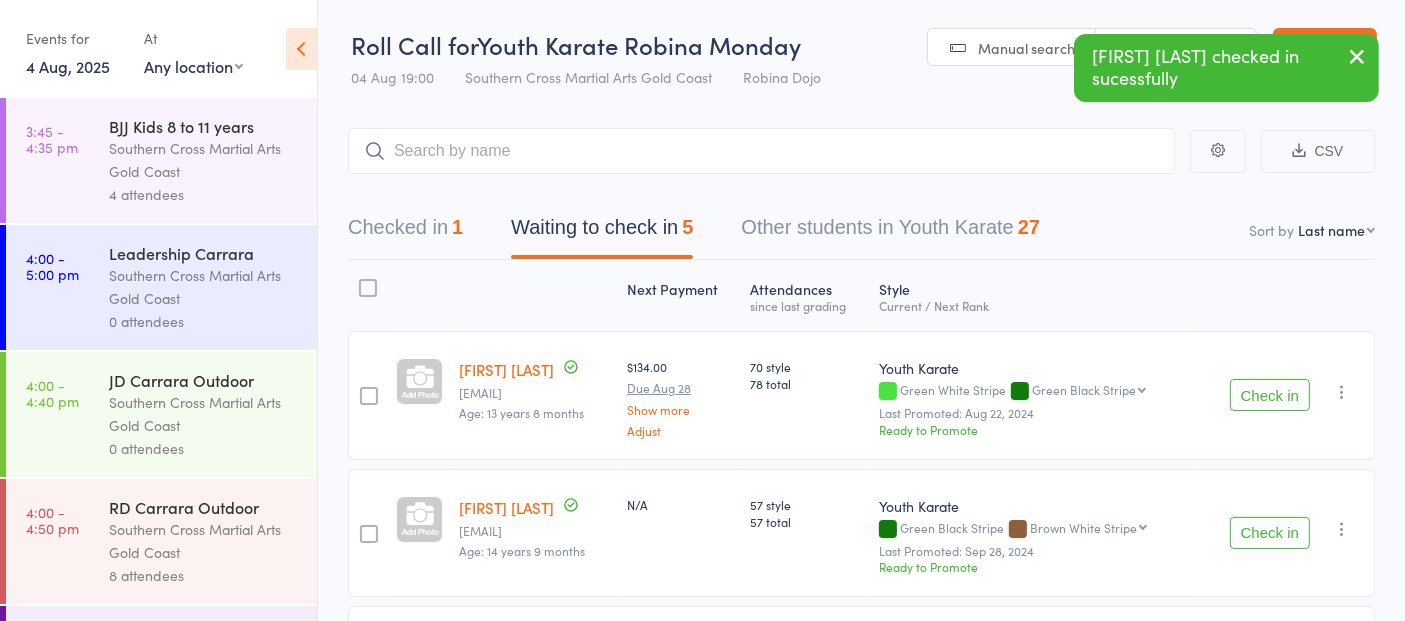click on "Check in" at bounding box center (1270, 395) 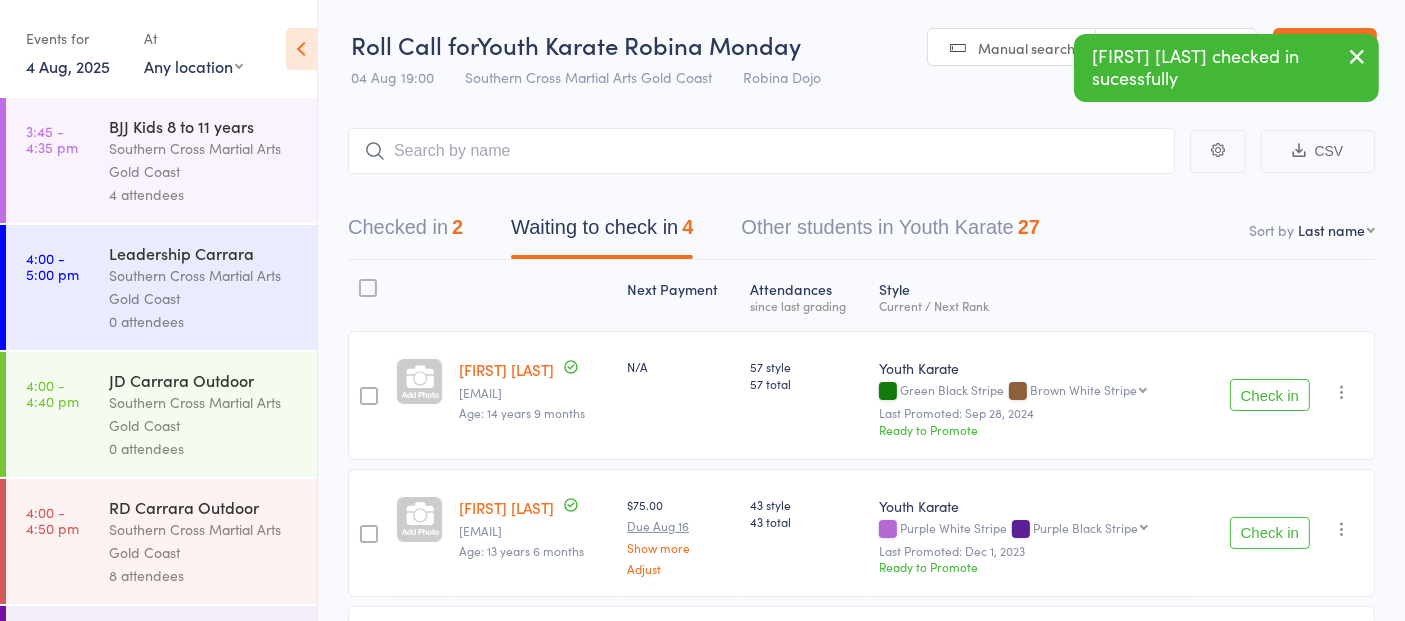 click on "Check in" at bounding box center (1270, 395) 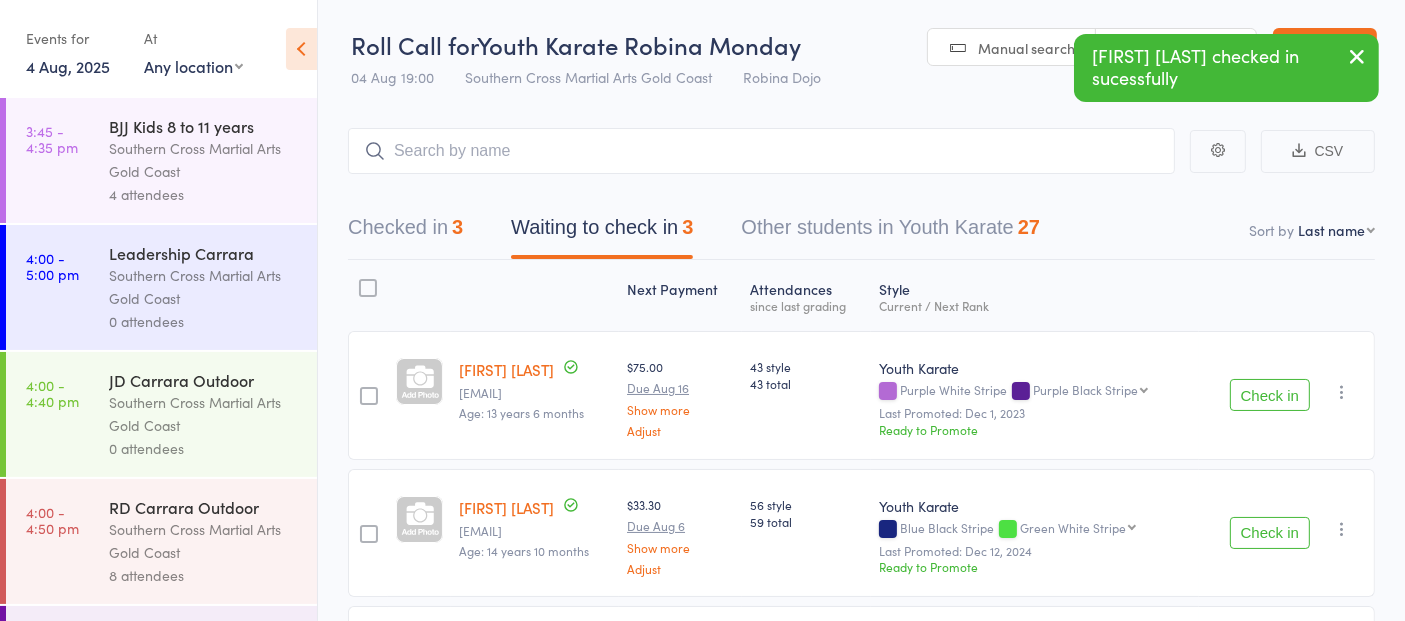 click at bounding box center [1342, 392] 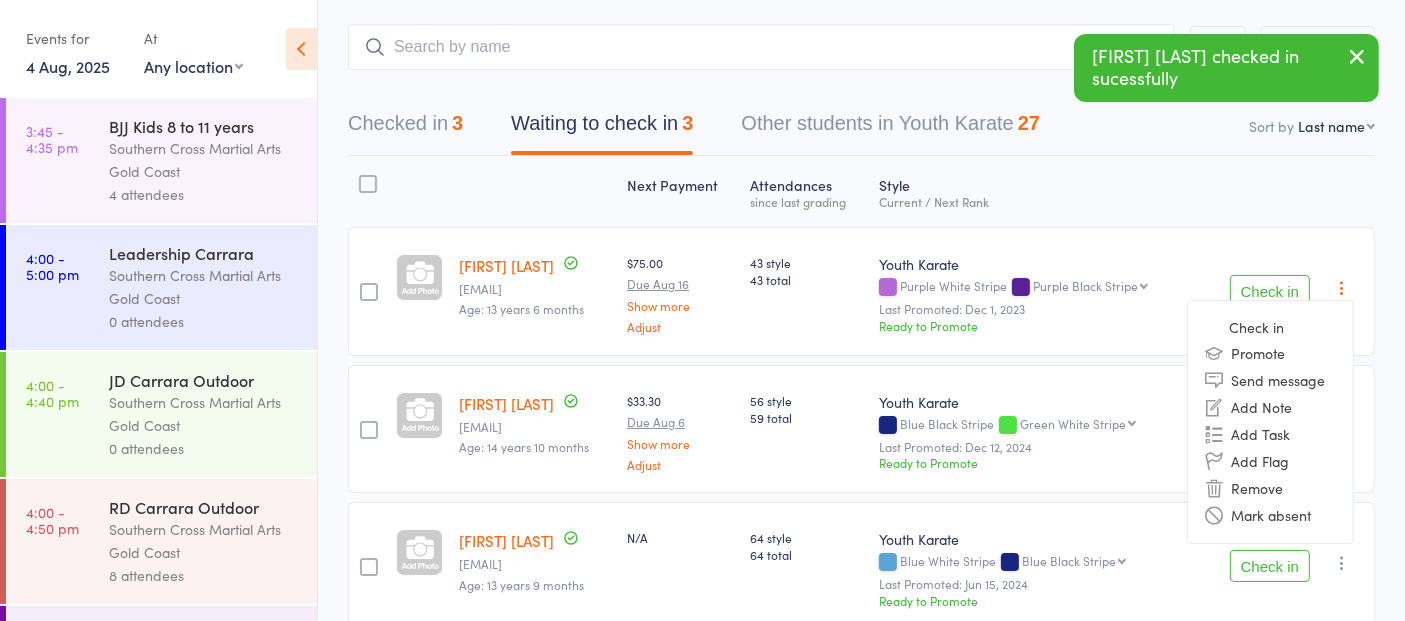 scroll, scrollTop: 195, scrollLeft: 0, axis: vertical 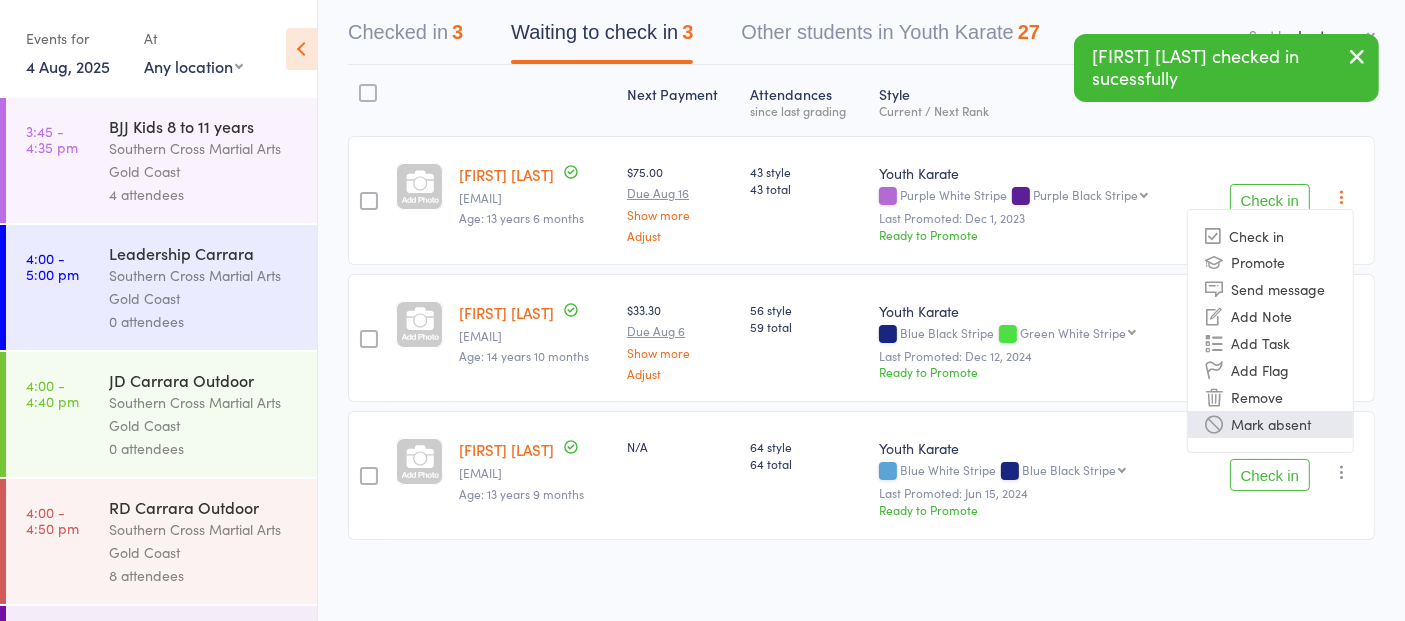 click on "Mark absent" at bounding box center (1270, 424) 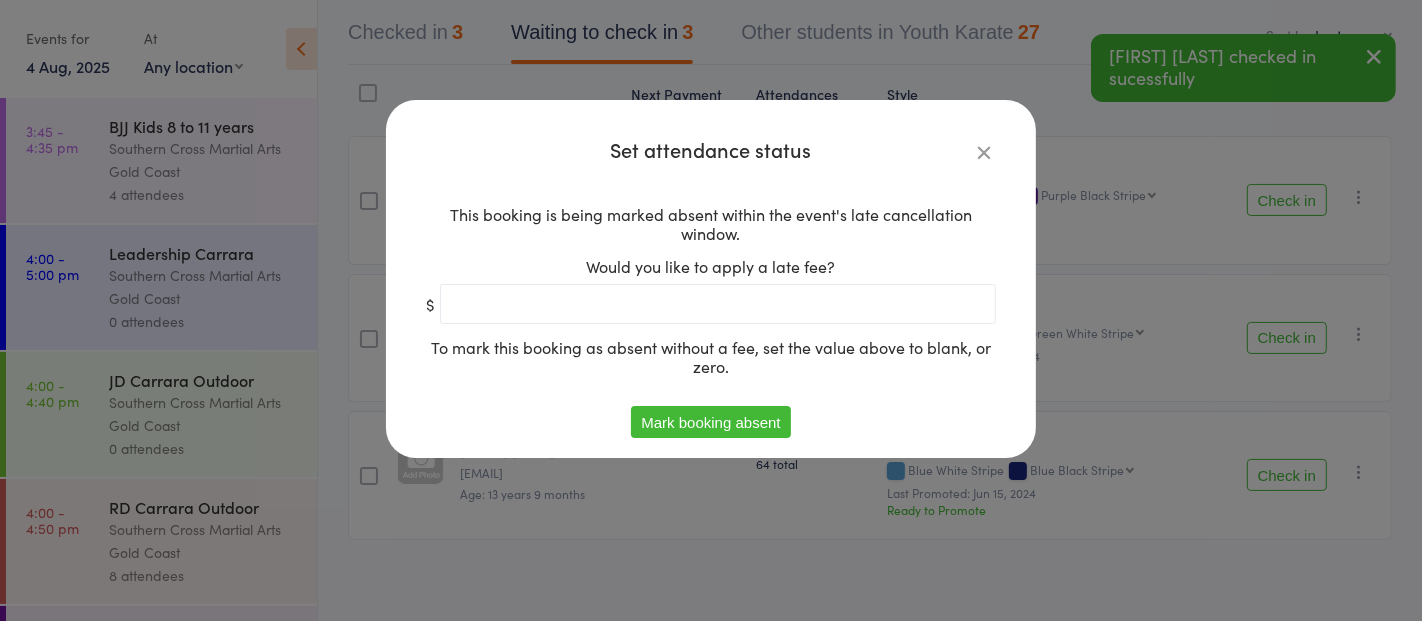 click on "Mark booking absent" at bounding box center [710, 422] 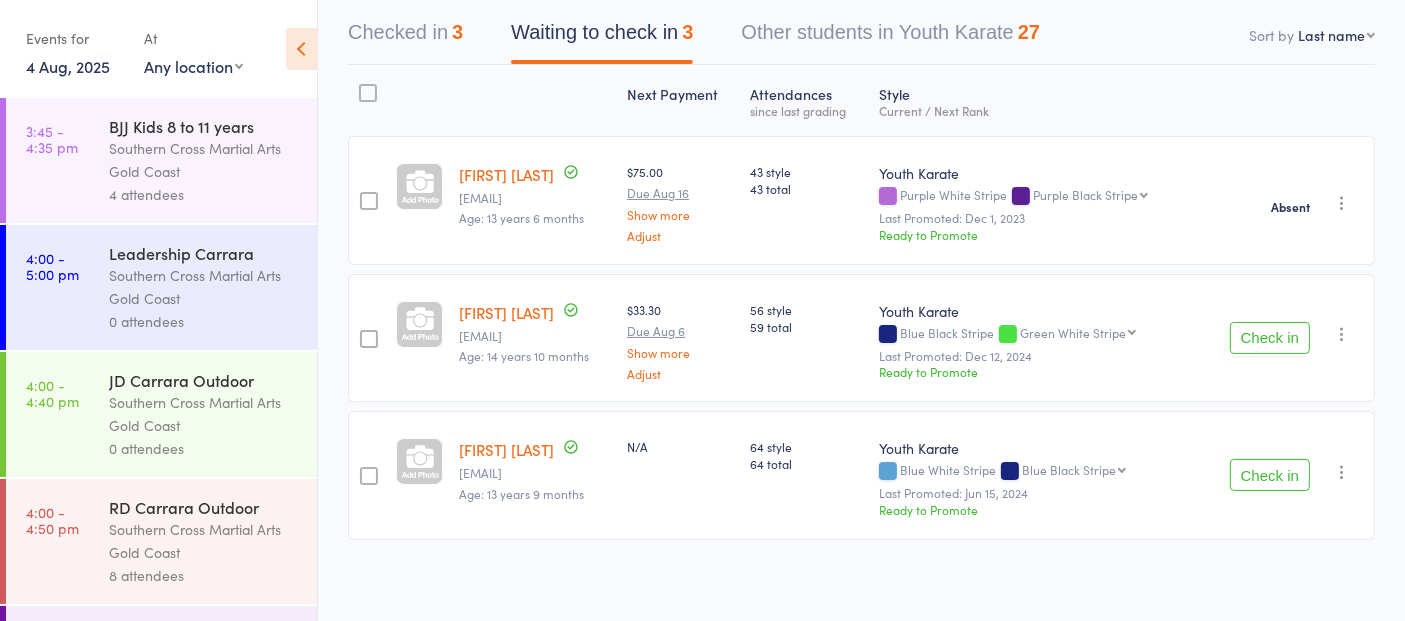 click on "Check in" at bounding box center (1270, 338) 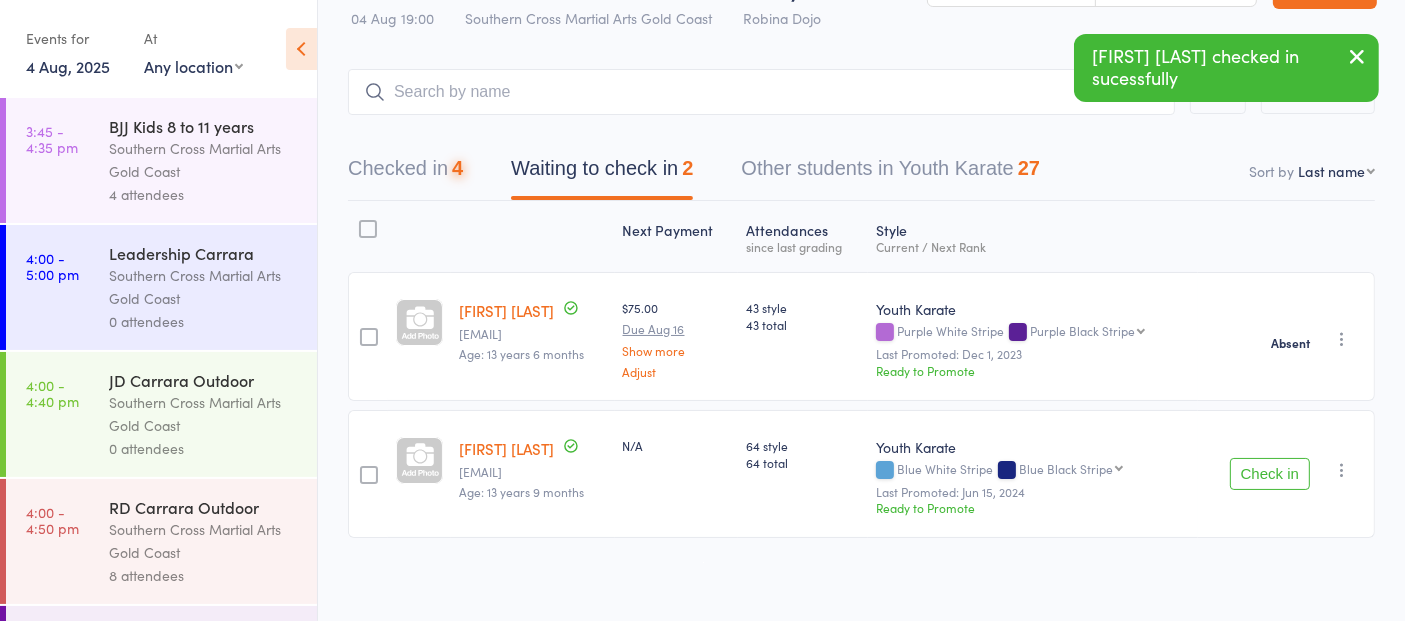 scroll, scrollTop: 0, scrollLeft: 0, axis: both 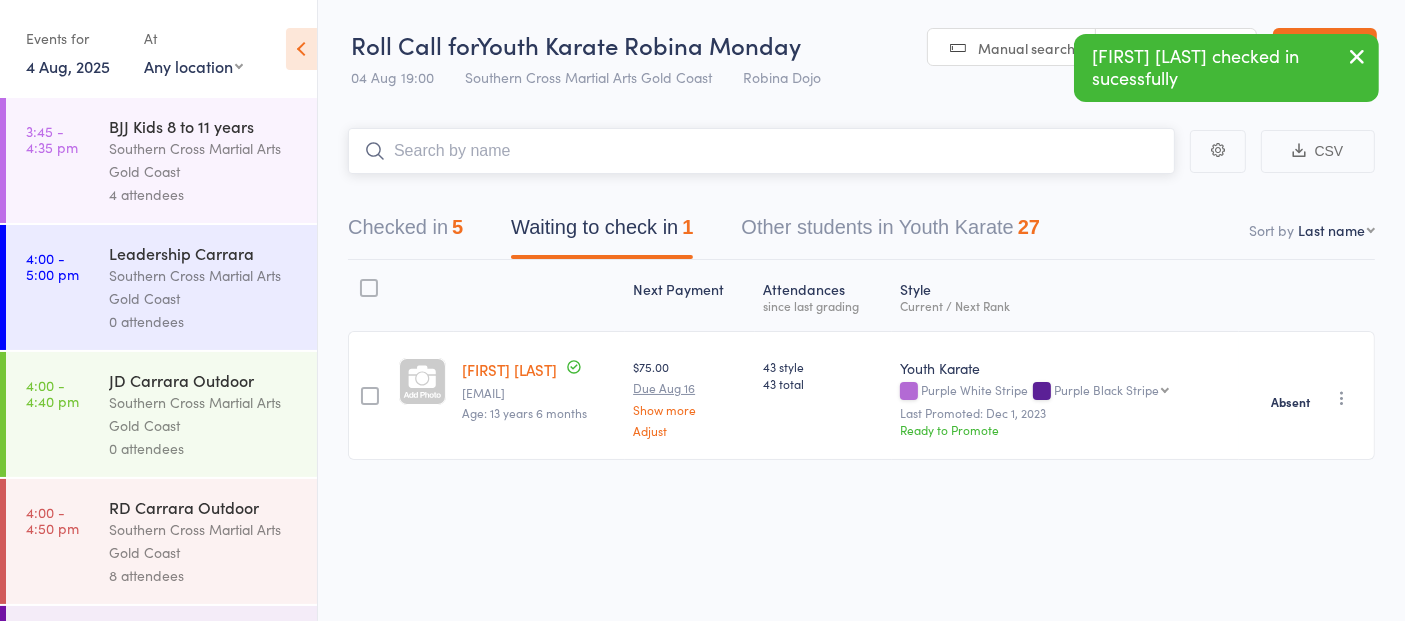 click at bounding box center (761, 151) 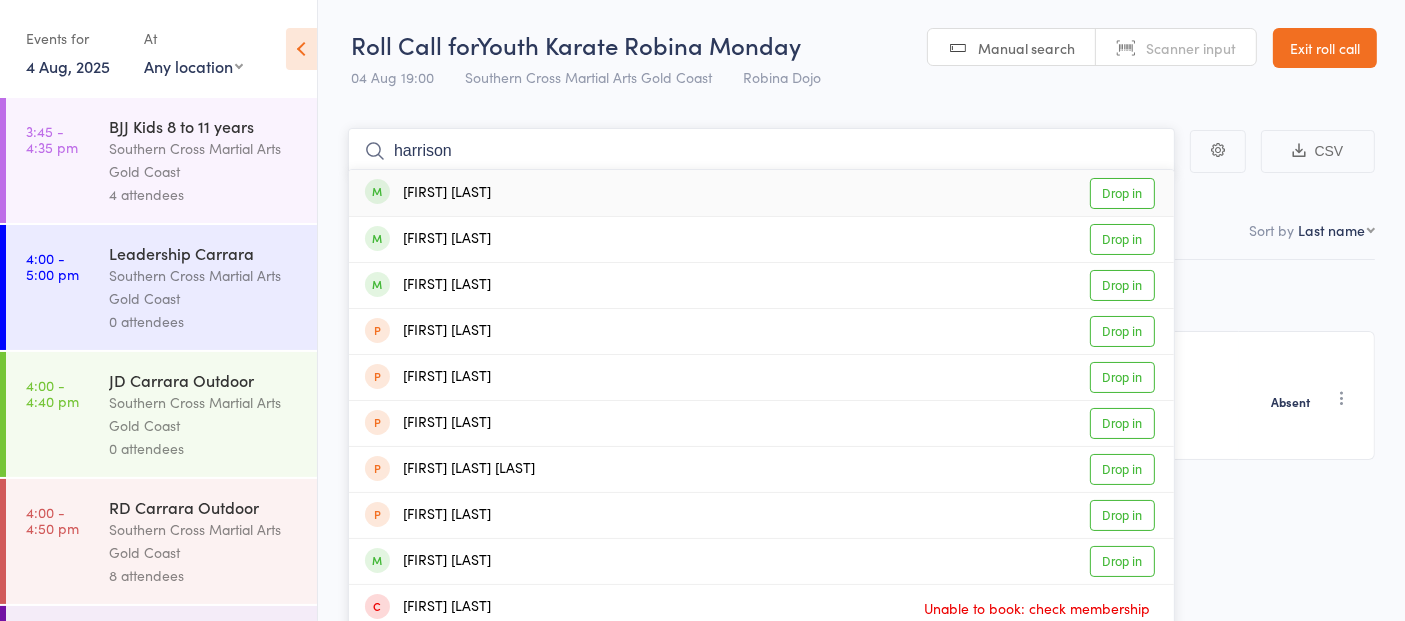 type on "harrison" 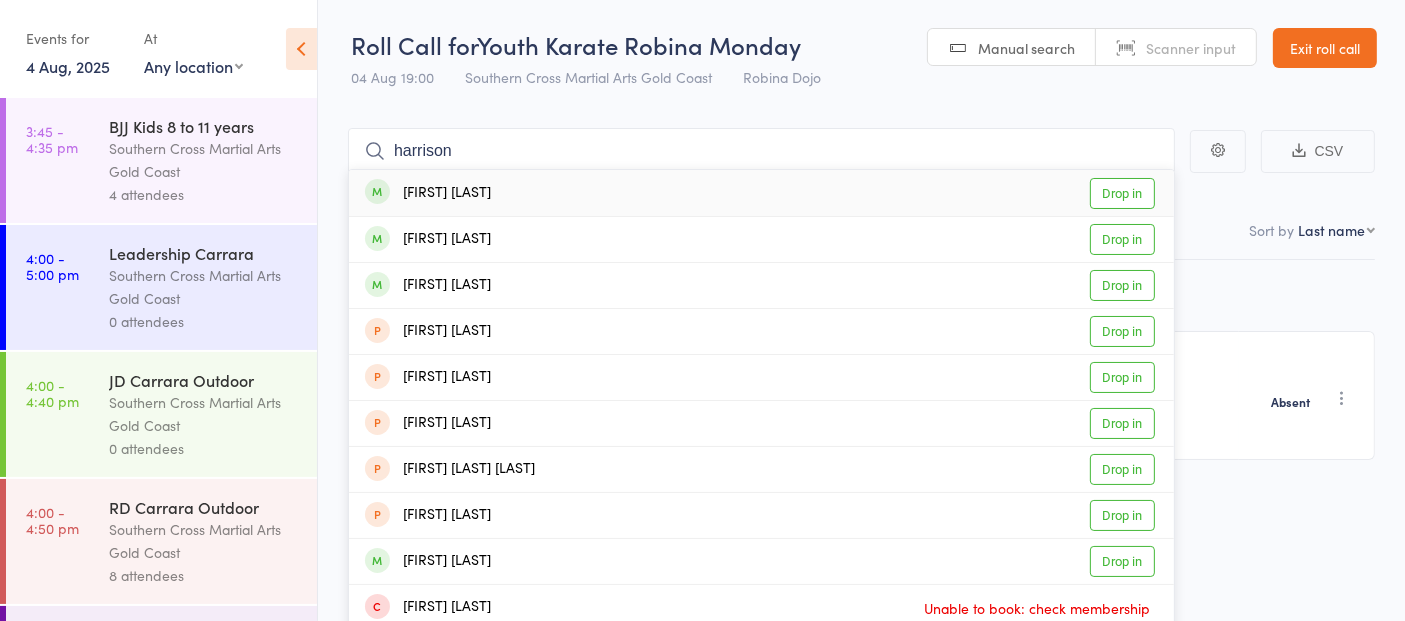 click on "Drop in" at bounding box center (1122, 193) 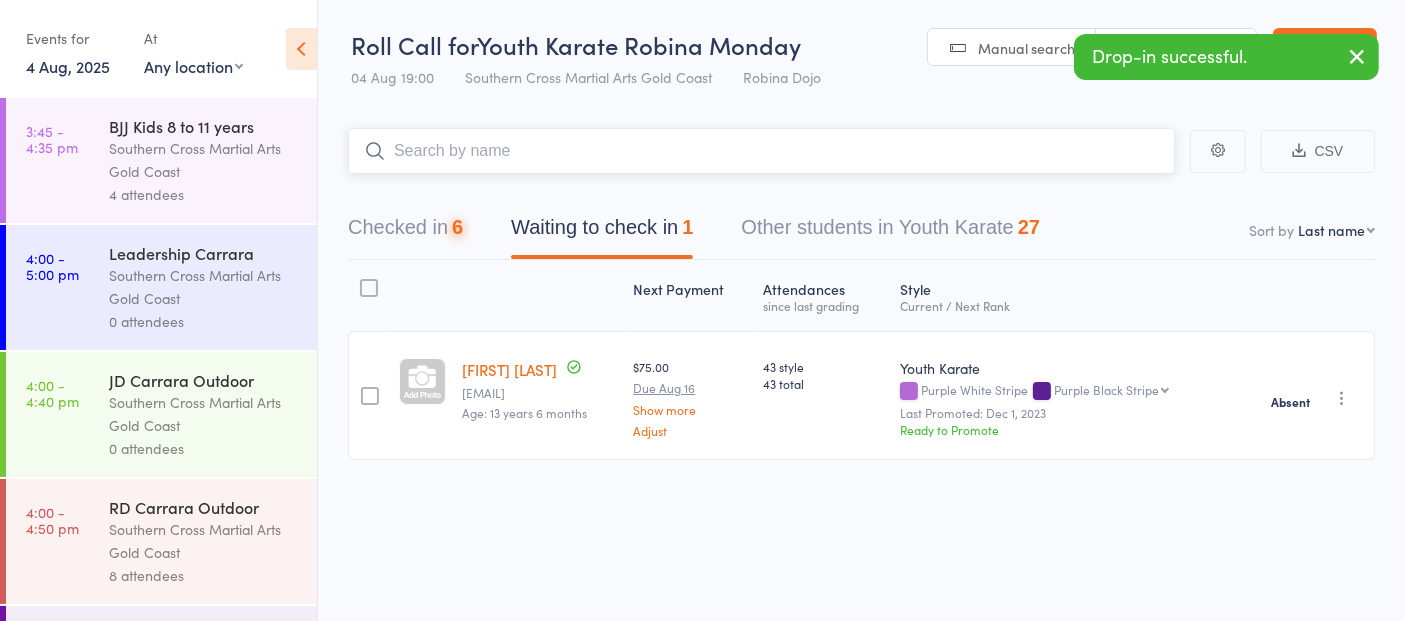 click at bounding box center [761, 151] 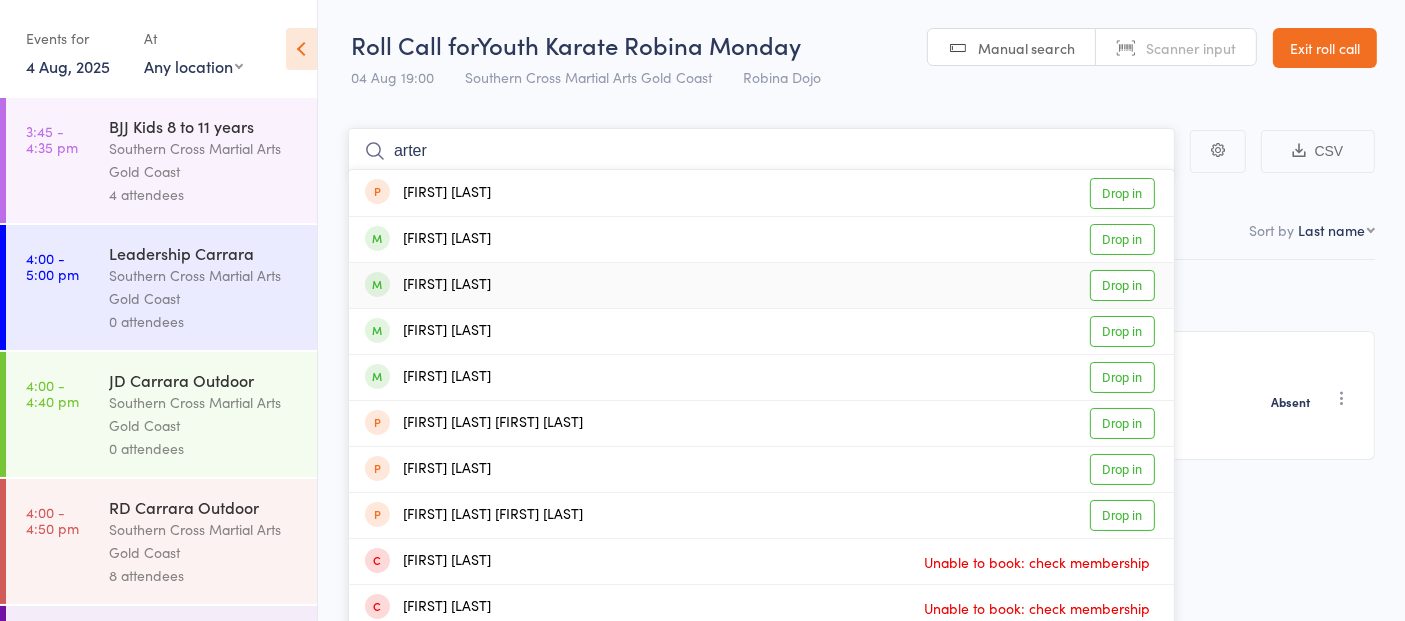 type on "arter" 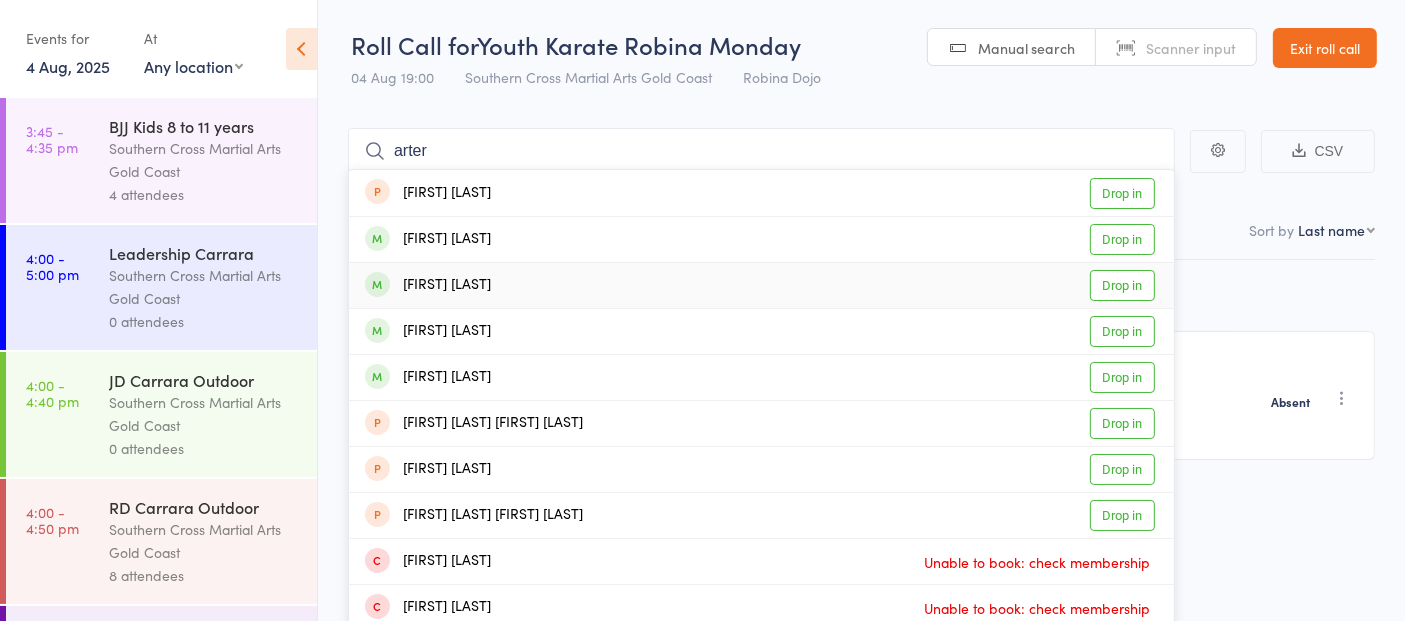 click on "Drop in" at bounding box center [1122, 285] 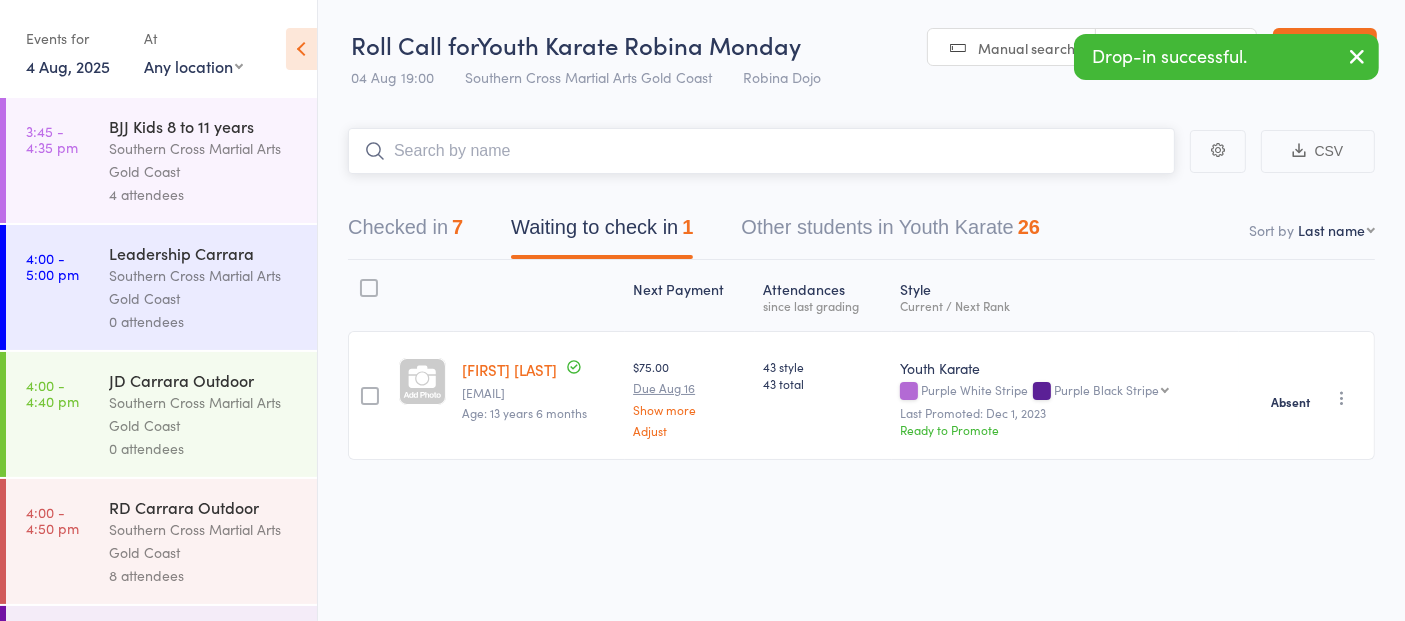 click on "Checked in  7" at bounding box center [405, 232] 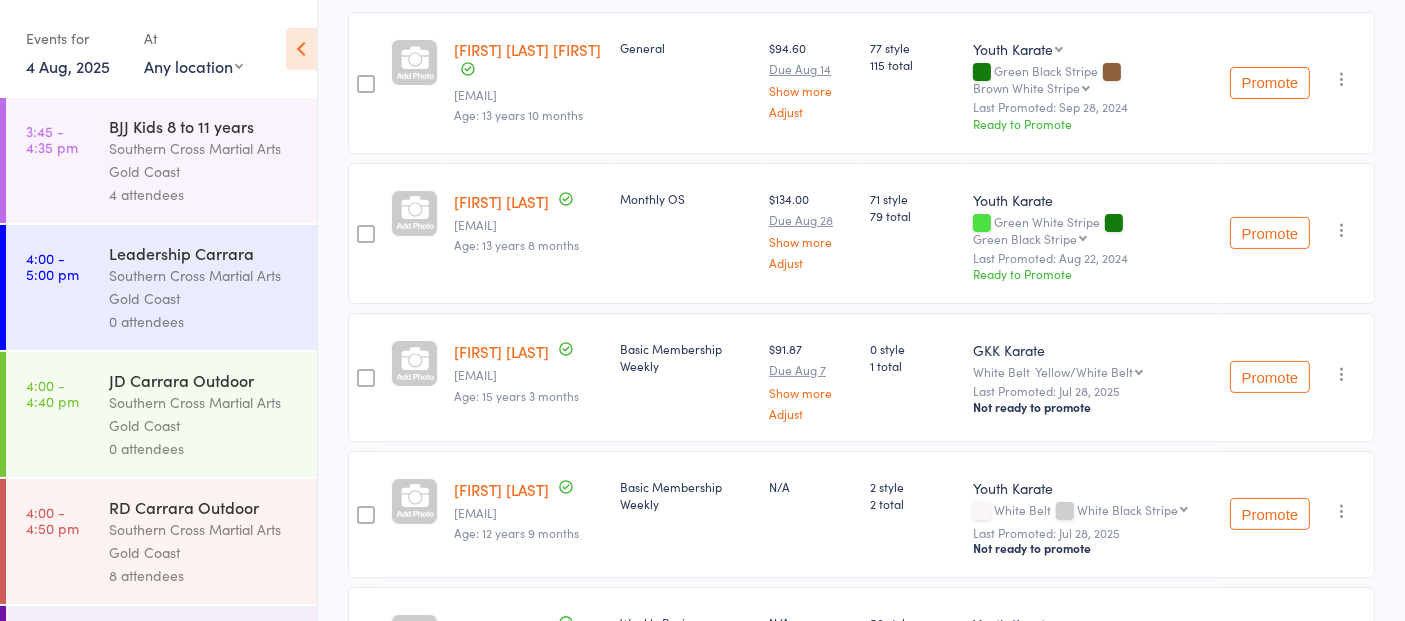 scroll, scrollTop: 334, scrollLeft: 0, axis: vertical 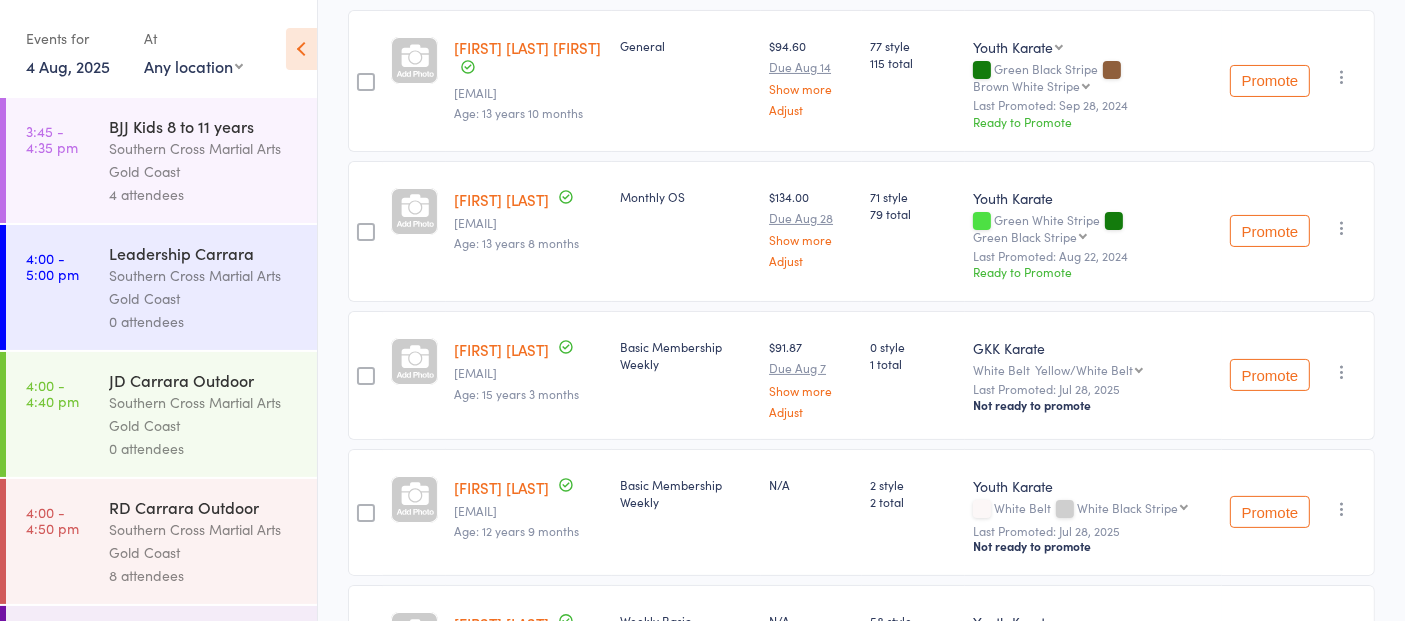 click at bounding box center [1342, 372] 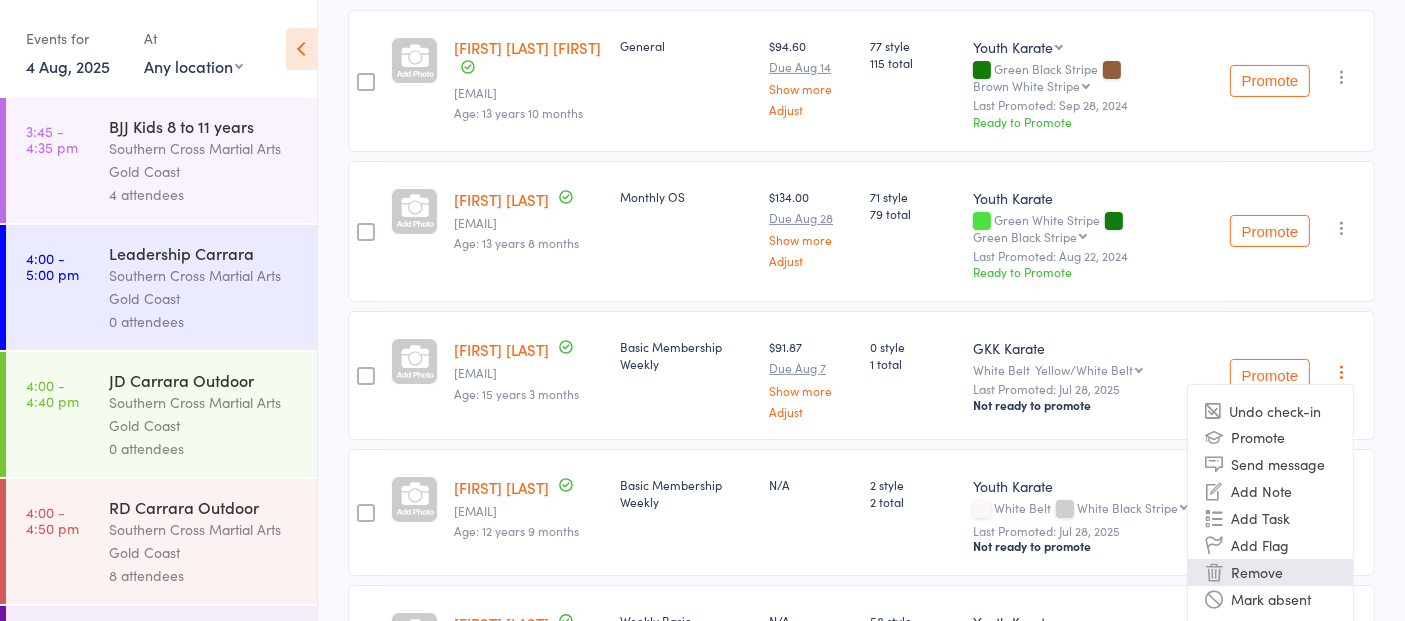 click on "Remove" at bounding box center (1270, 572) 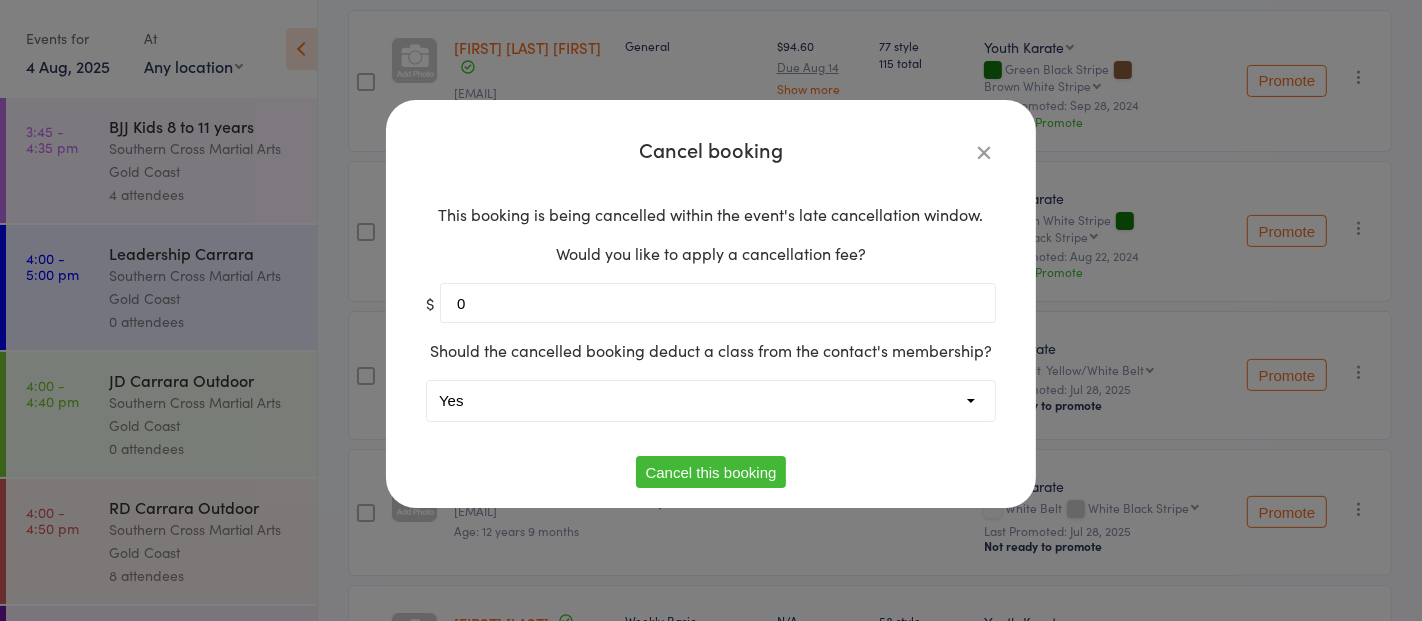 click on "Cancel this booking" at bounding box center [711, 472] 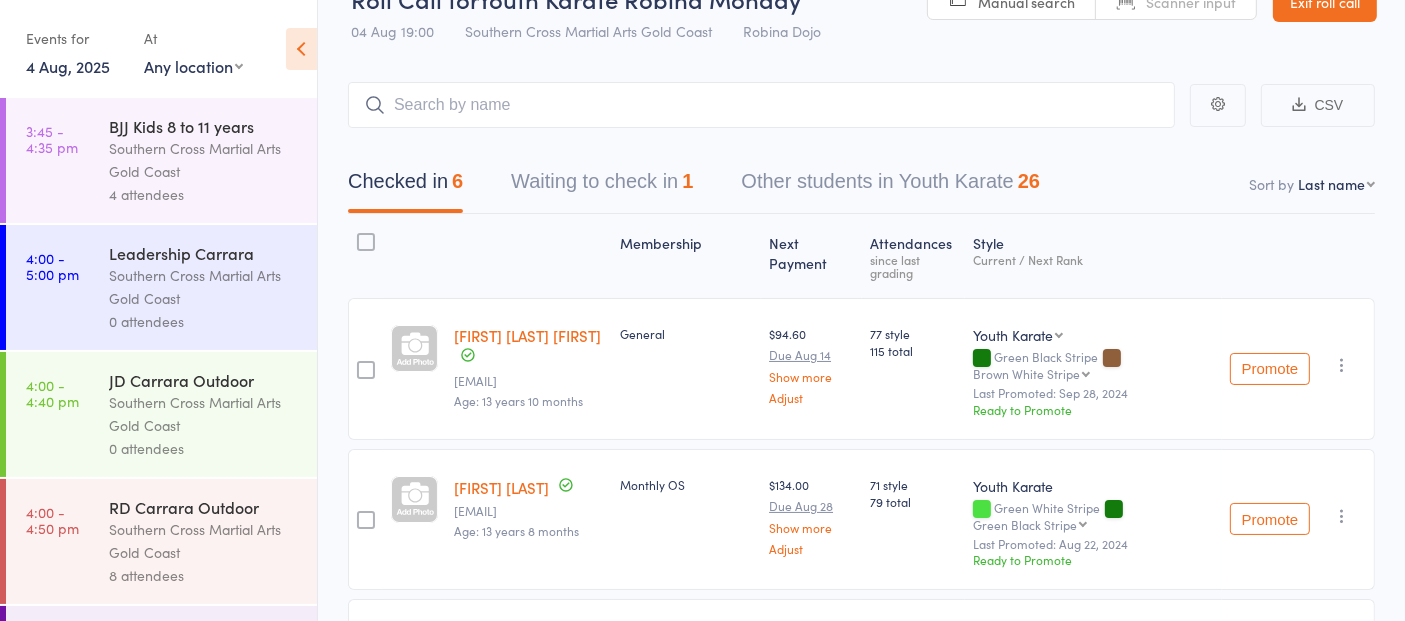 scroll, scrollTop: 0, scrollLeft: 0, axis: both 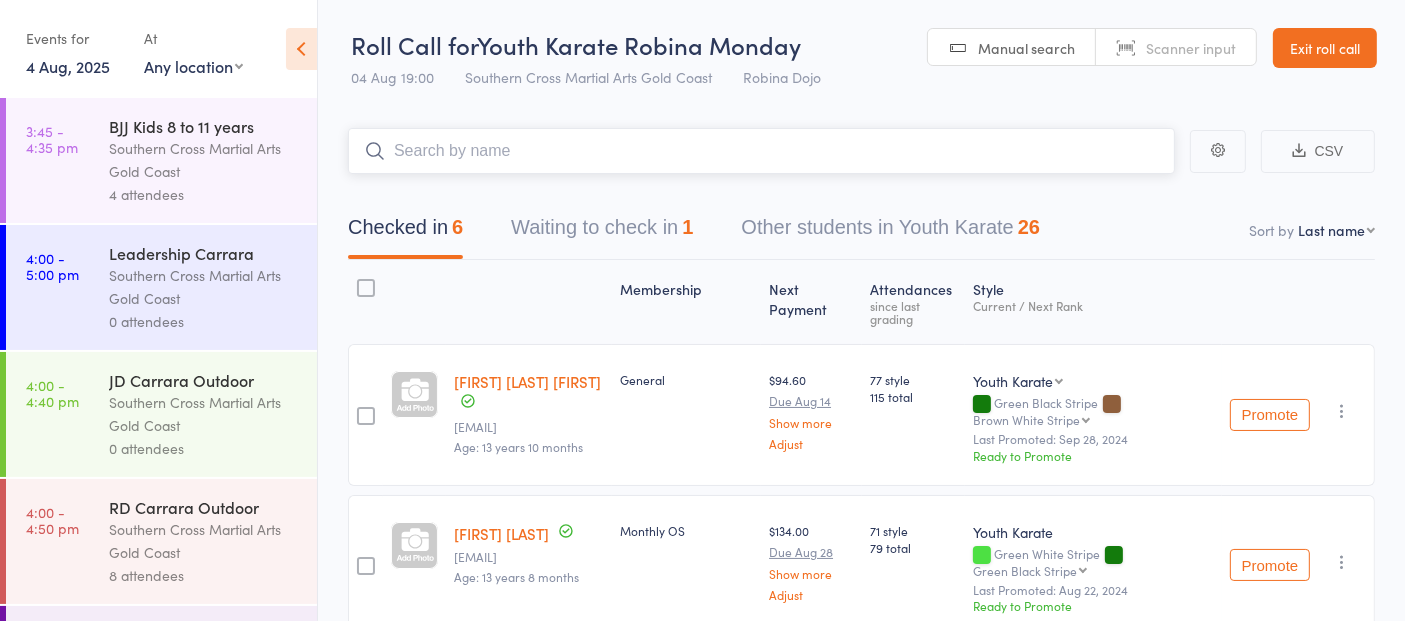 click at bounding box center (761, 151) 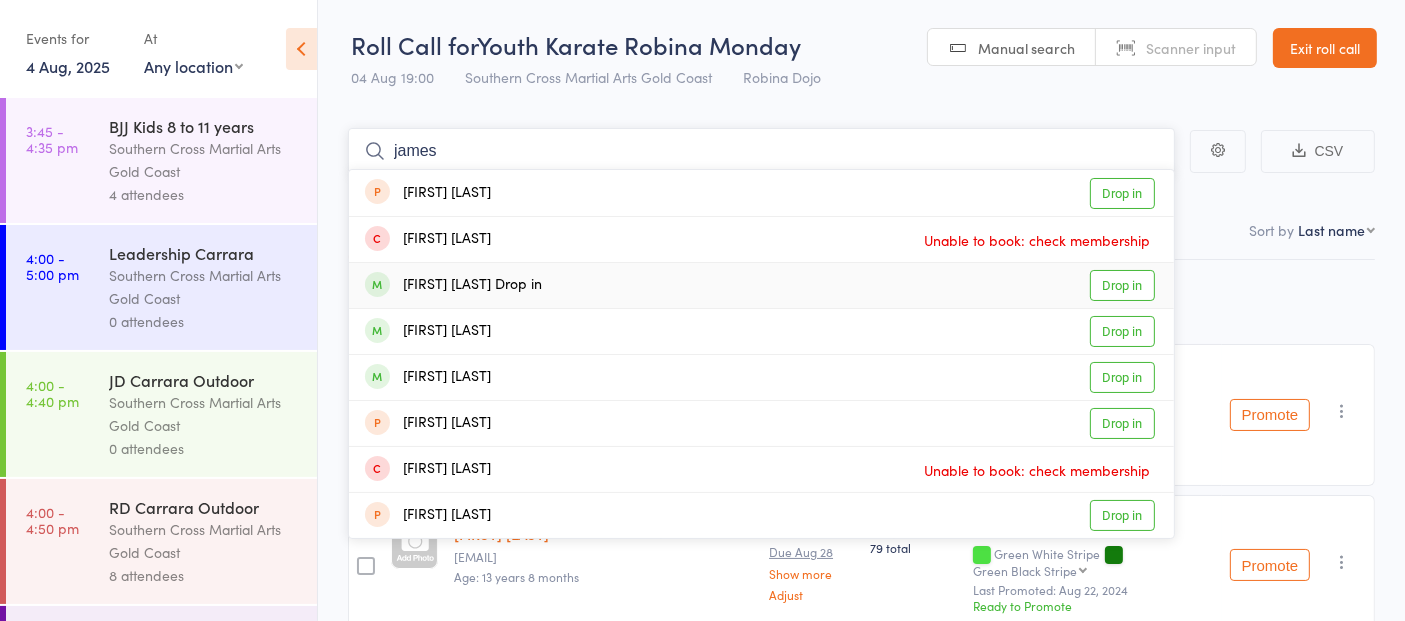 type on "james" 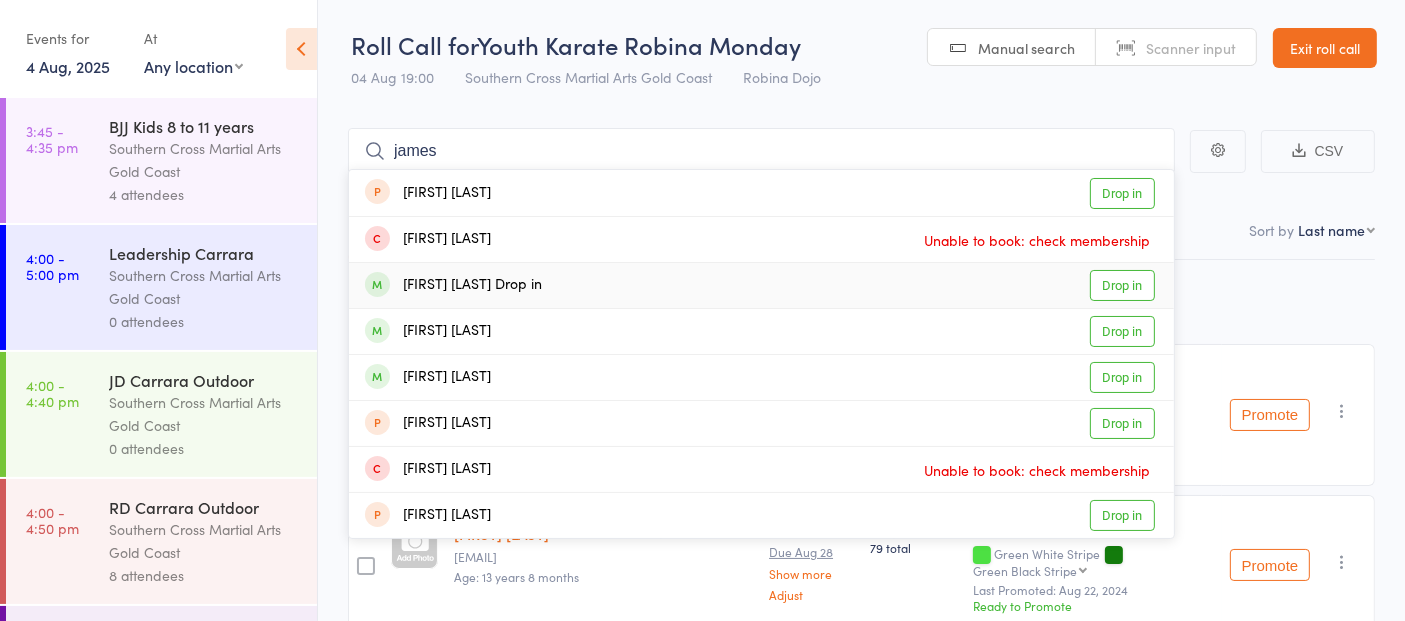 click on "[FIRST] [LAST] Drop in" at bounding box center [761, 285] 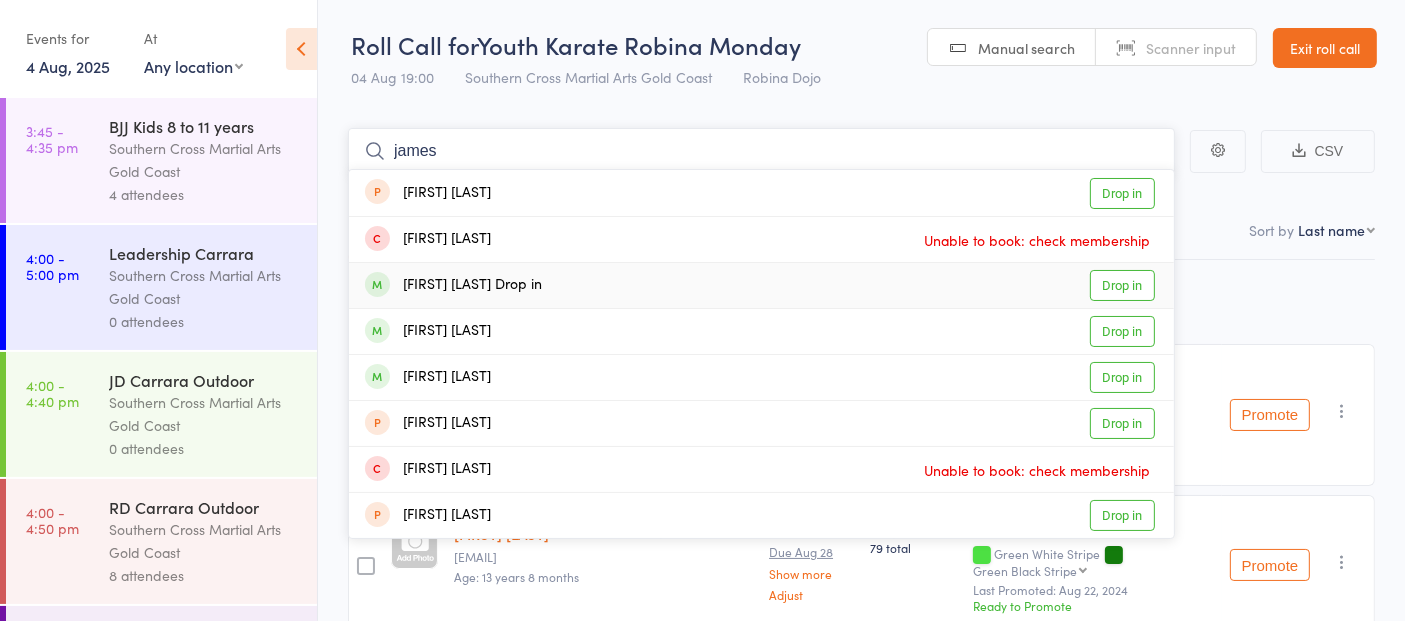 type 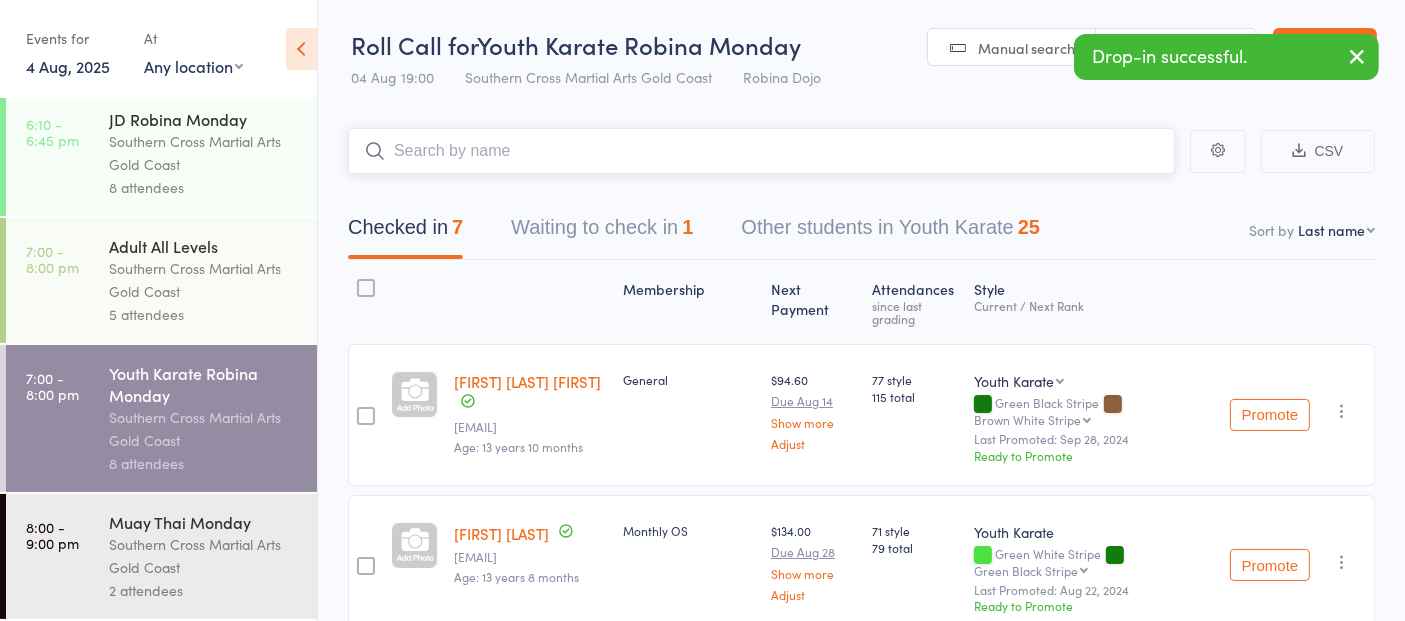scroll, scrollTop: 1011, scrollLeft: 0, axis: vertical 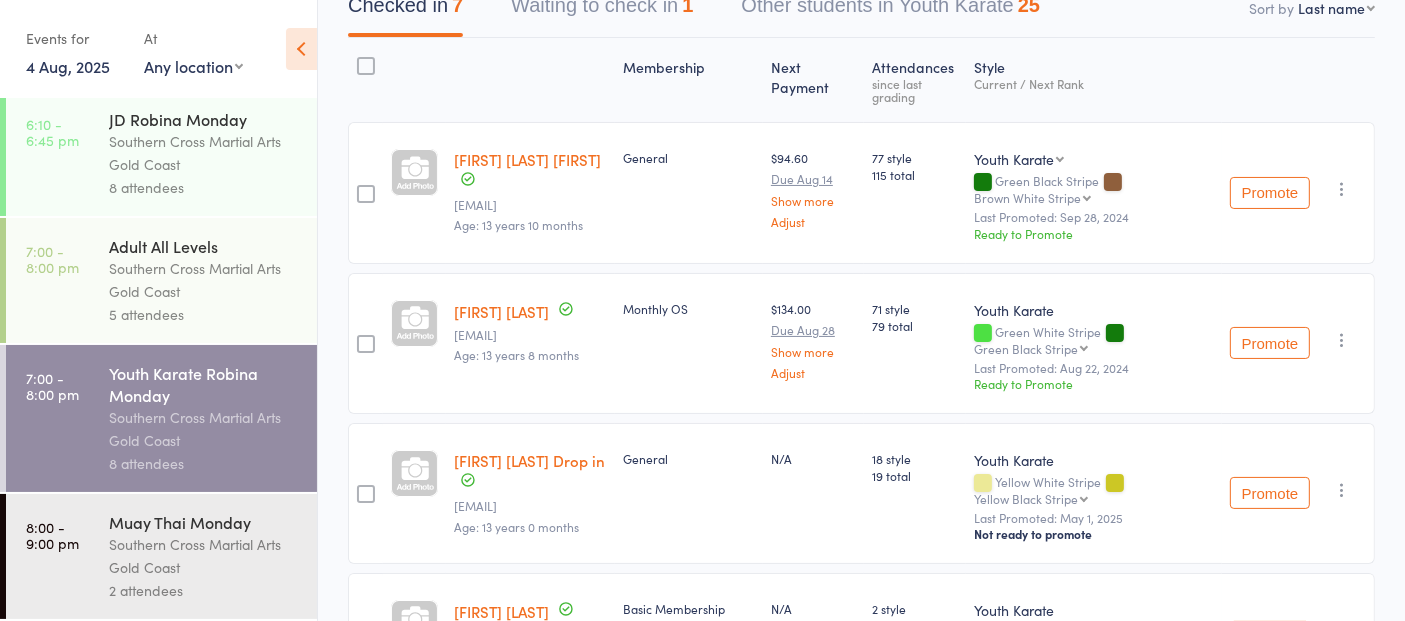 click on "Southern Cross Martial Arts Gold Coast" at bounding box center [204, 280] 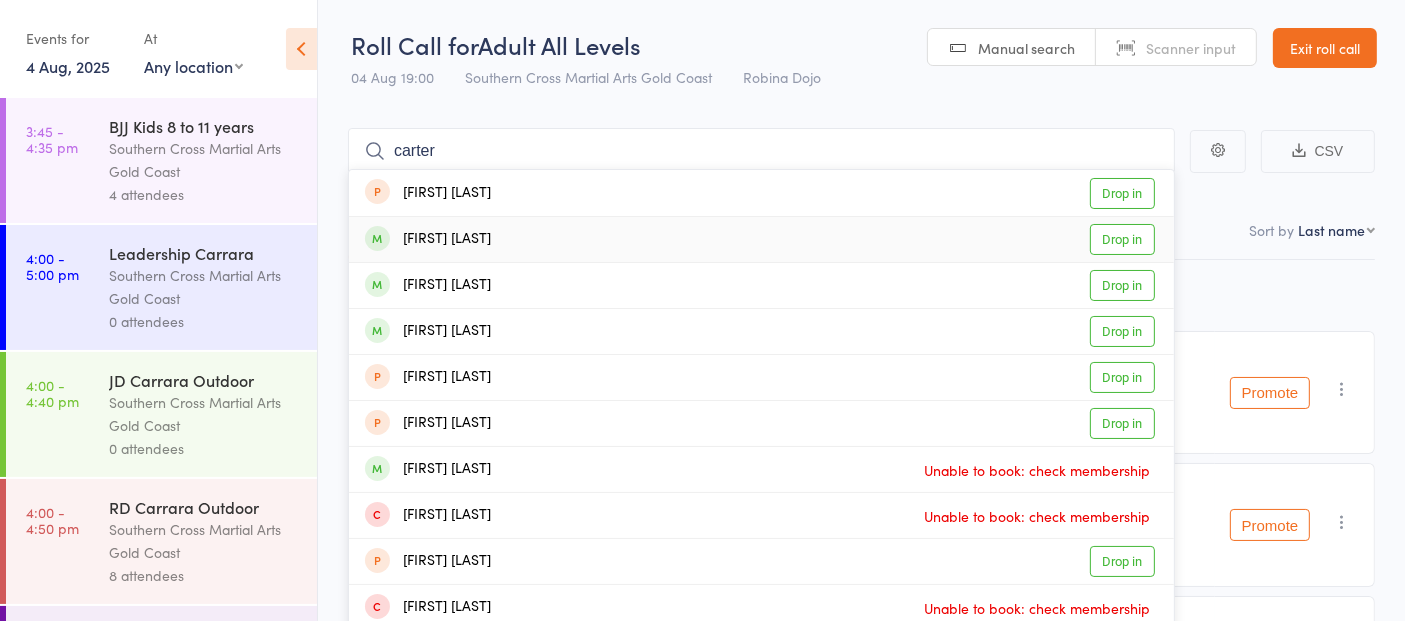 type on "carter" 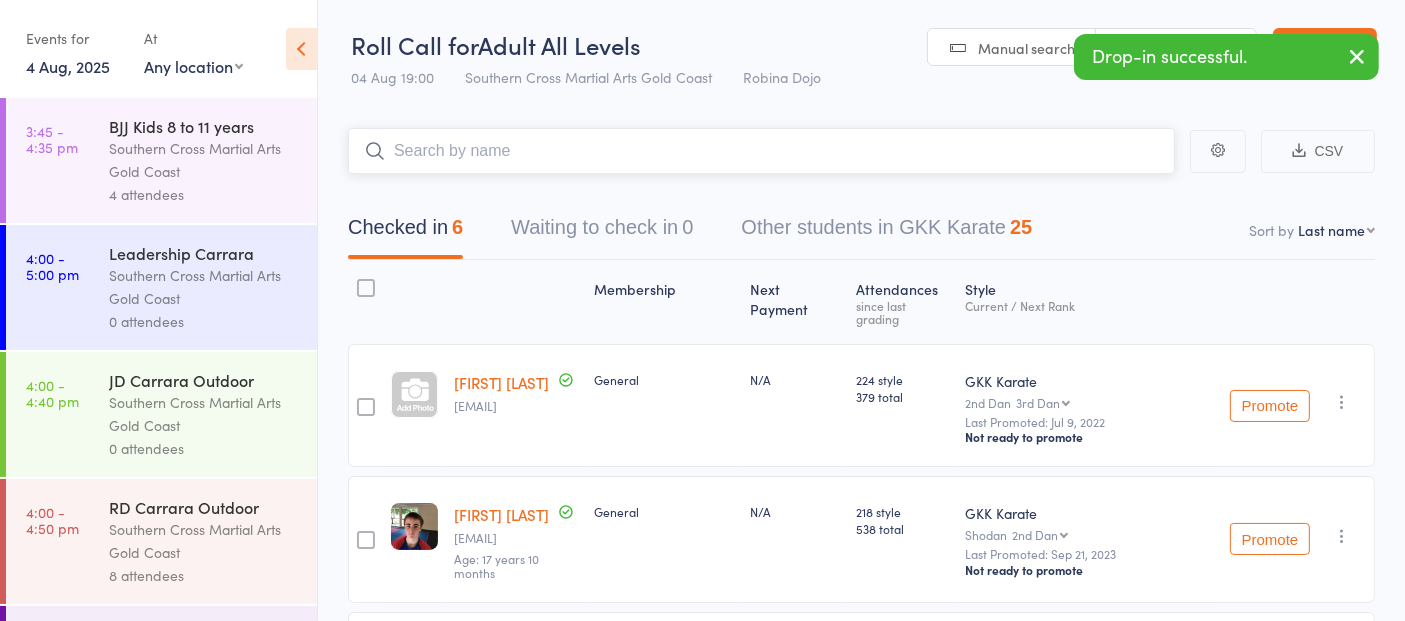 scroll, scrollTop: 444, scrollLeft: 0, axis: vertical 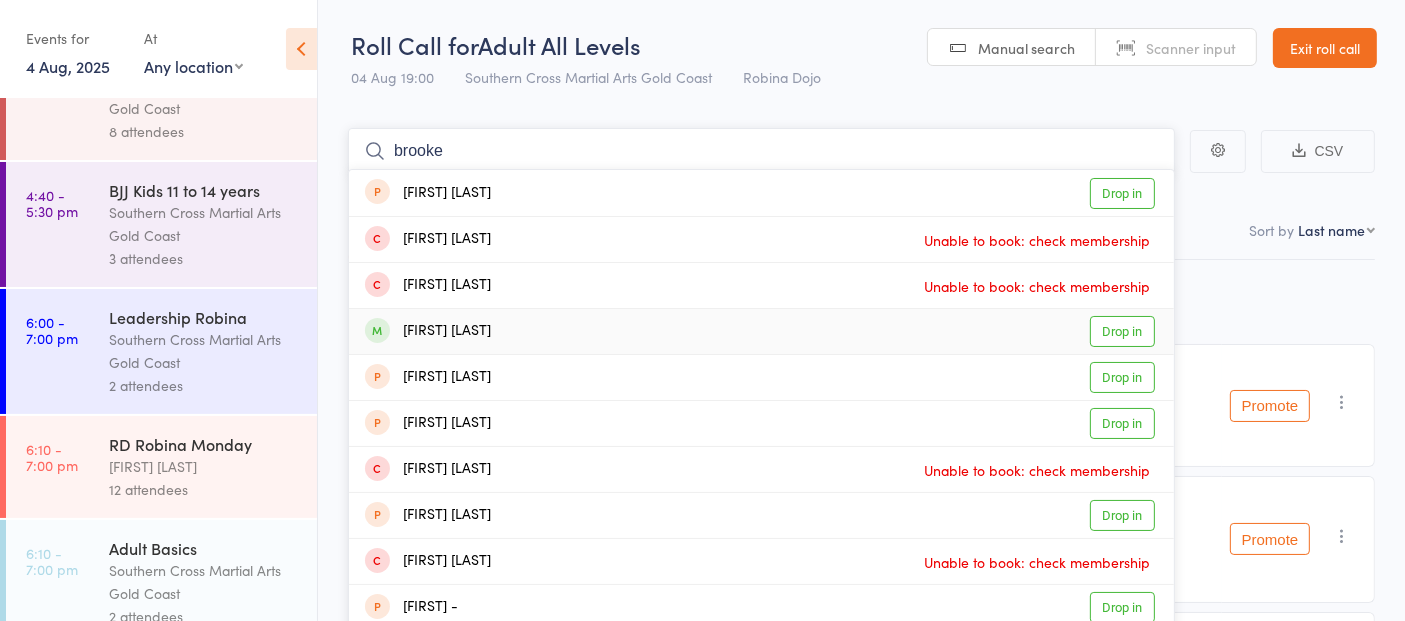 type on "brooke" 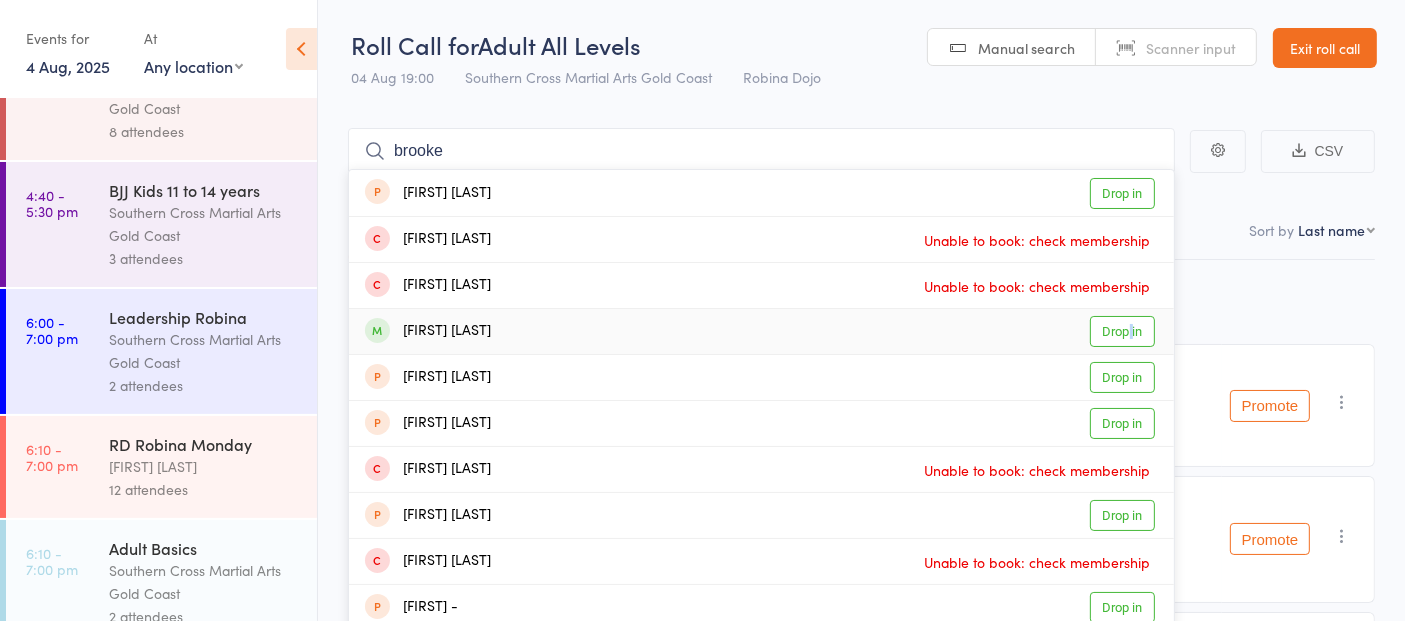 click on "Drop in" at bounding box center [1122, 331] 